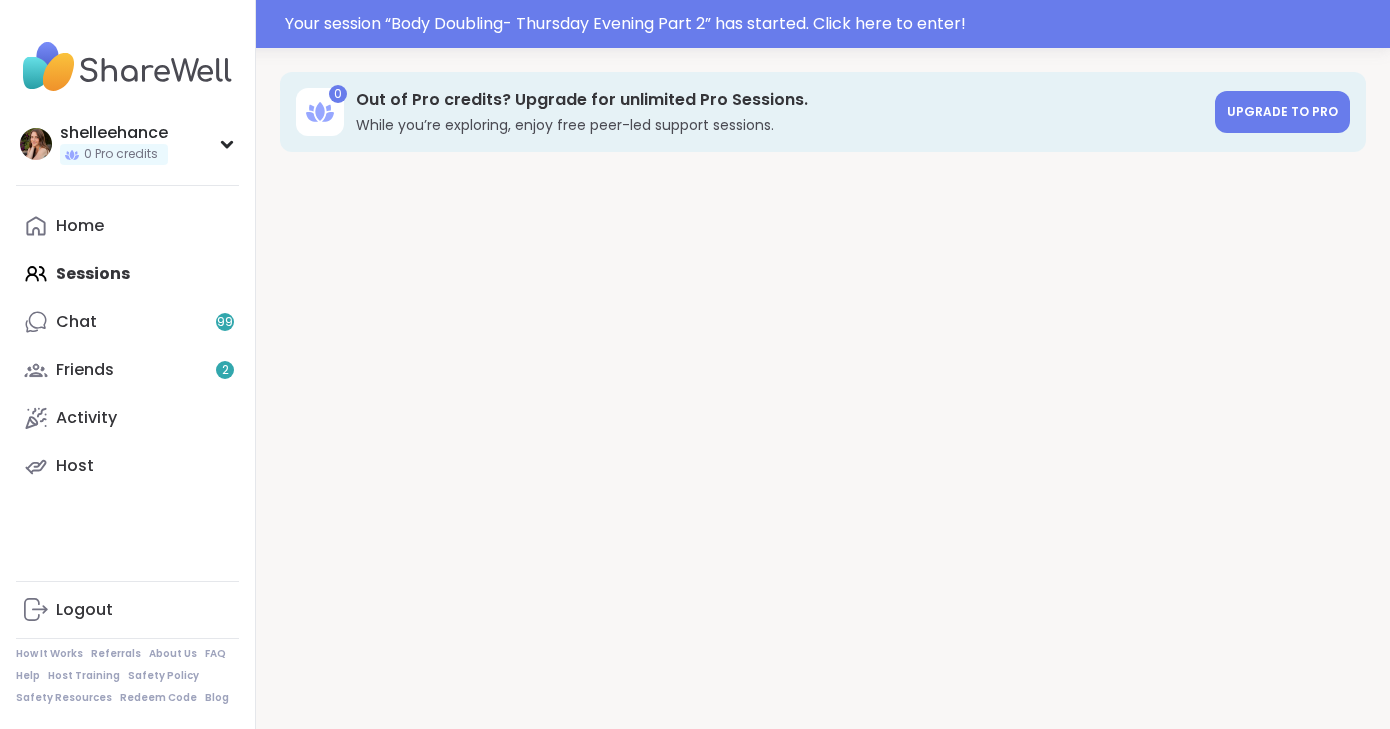 scroll, scrollTop: 0, scrollLeft: 0, axis: both 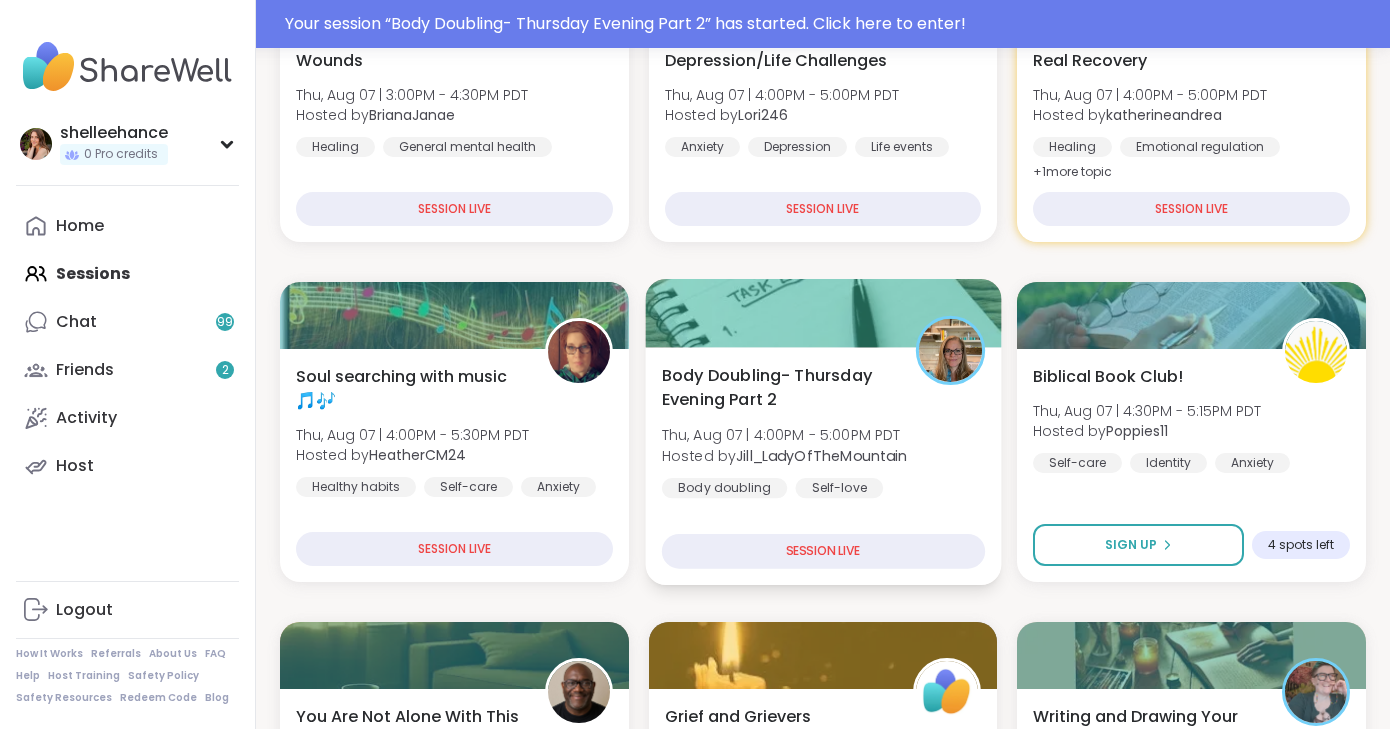 click on "Body Doubling- Thursday Evening Part 2 Thu, Aug 07 | 4:00PM - 5:00PM PDT Hosted by  Jill_LadyOfTheMountain Body doubling Self-love Loneliness SESSION LIVE" at bounding box center [823, 466] 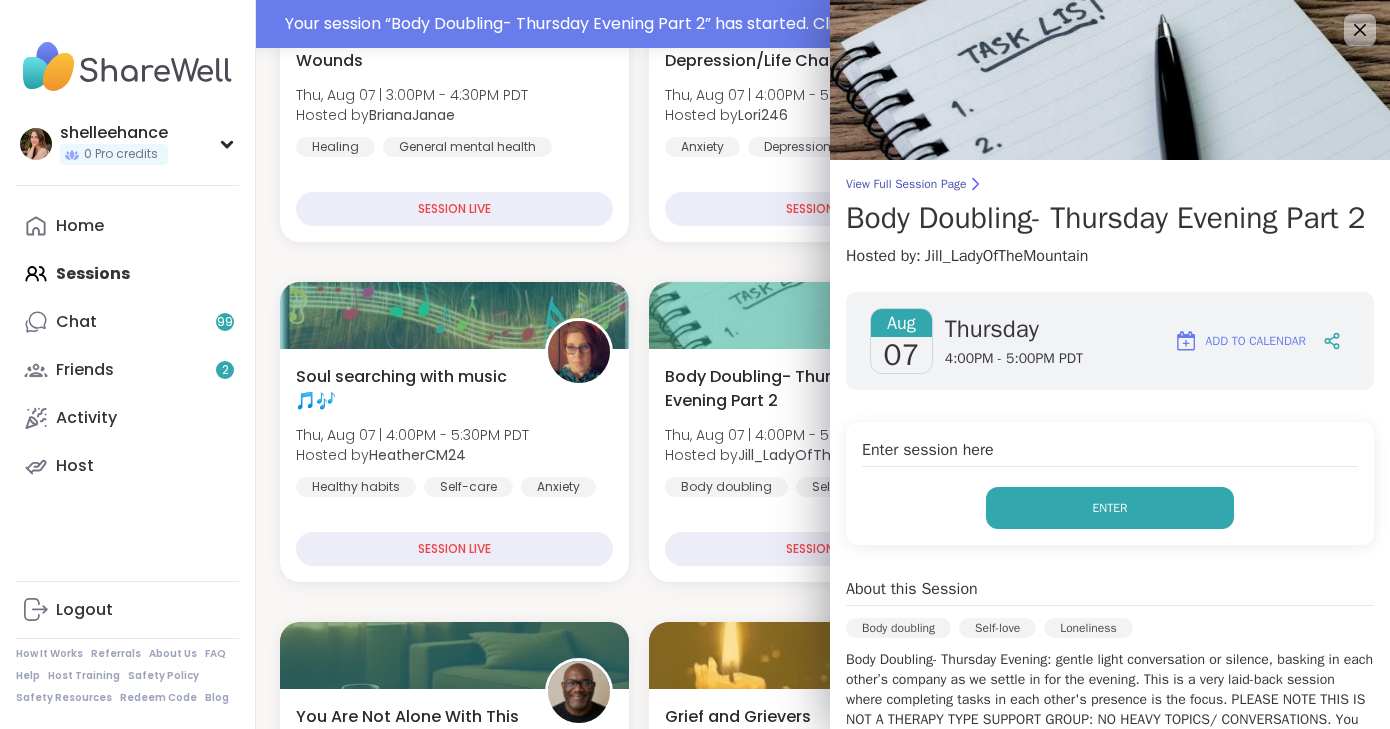 click on "Enter" at bounding box center (1110, 508) 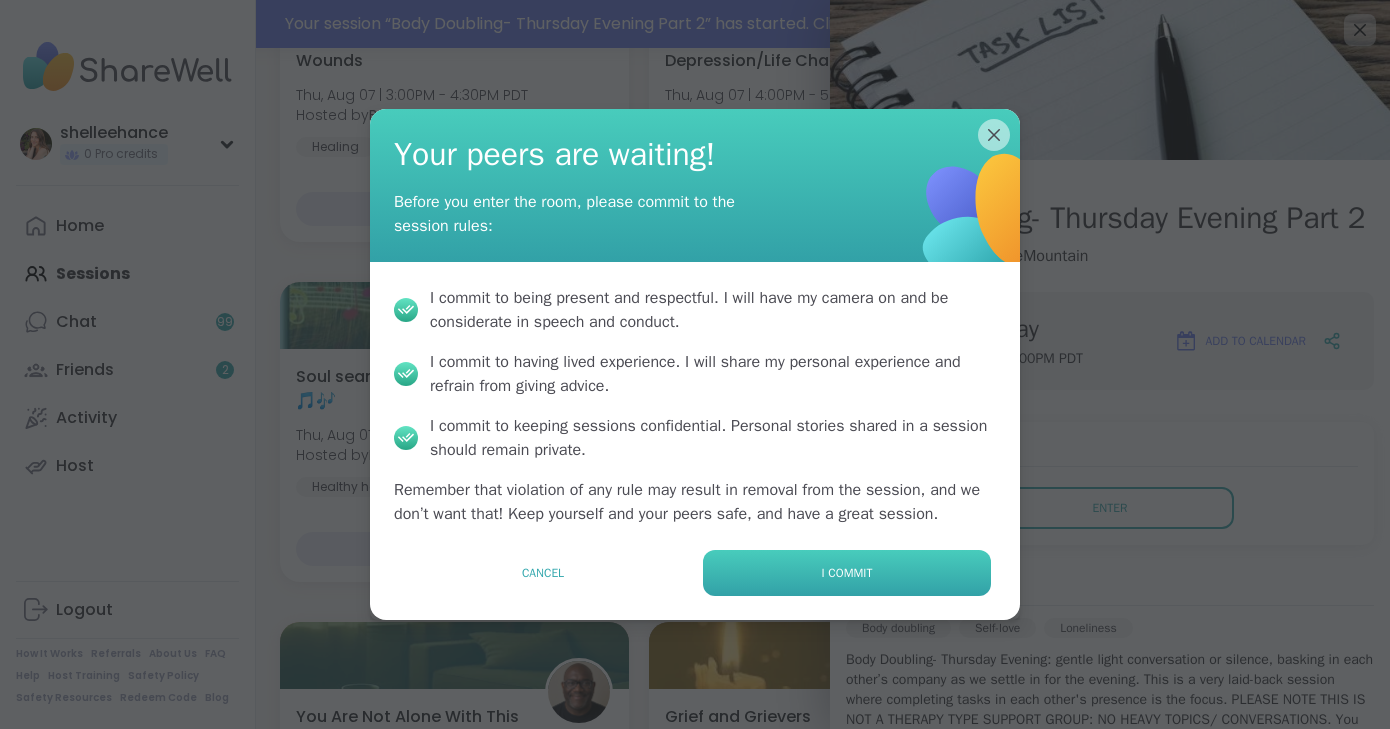 click on "I commit" at bounding box center [847, 573] 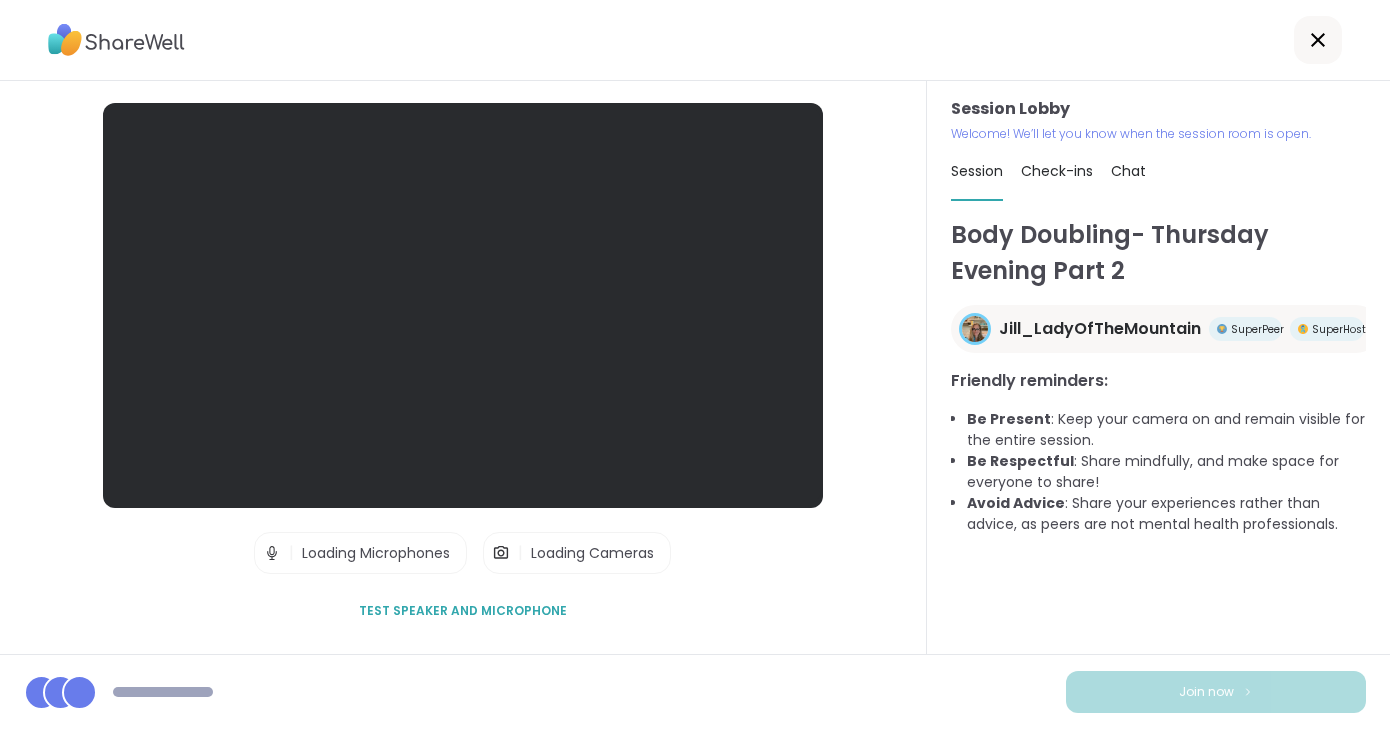 scroll, scrollTop: 0, scrollLeft: 0, axis: both 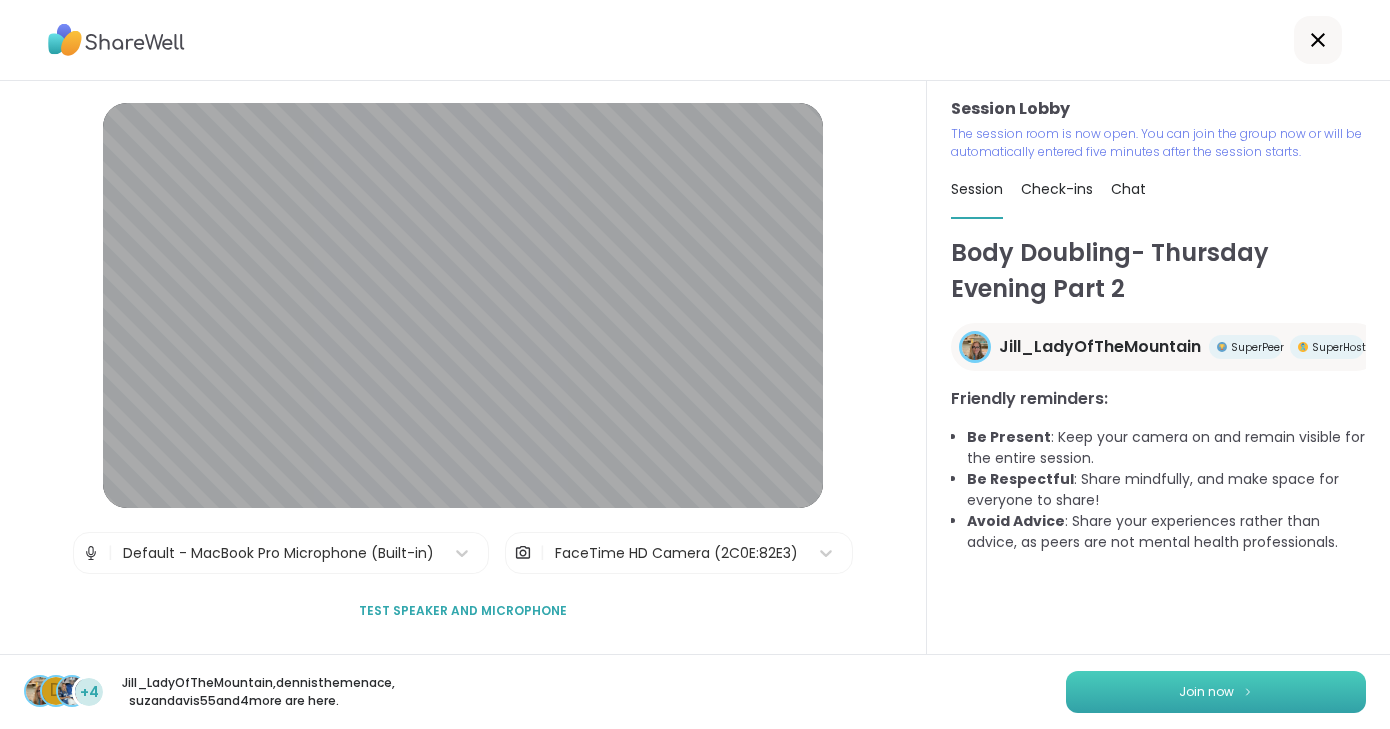 click on "Join now" at bounding box center (1216, 692) 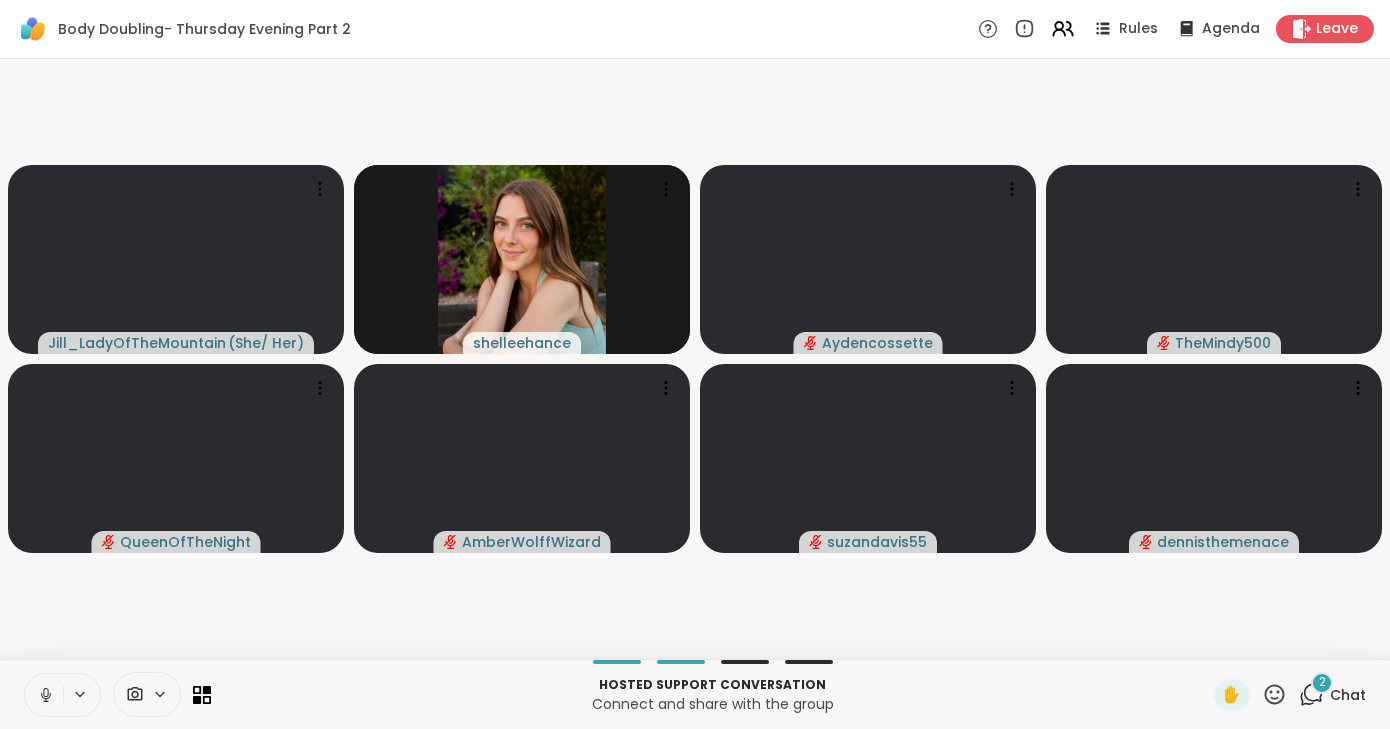 click 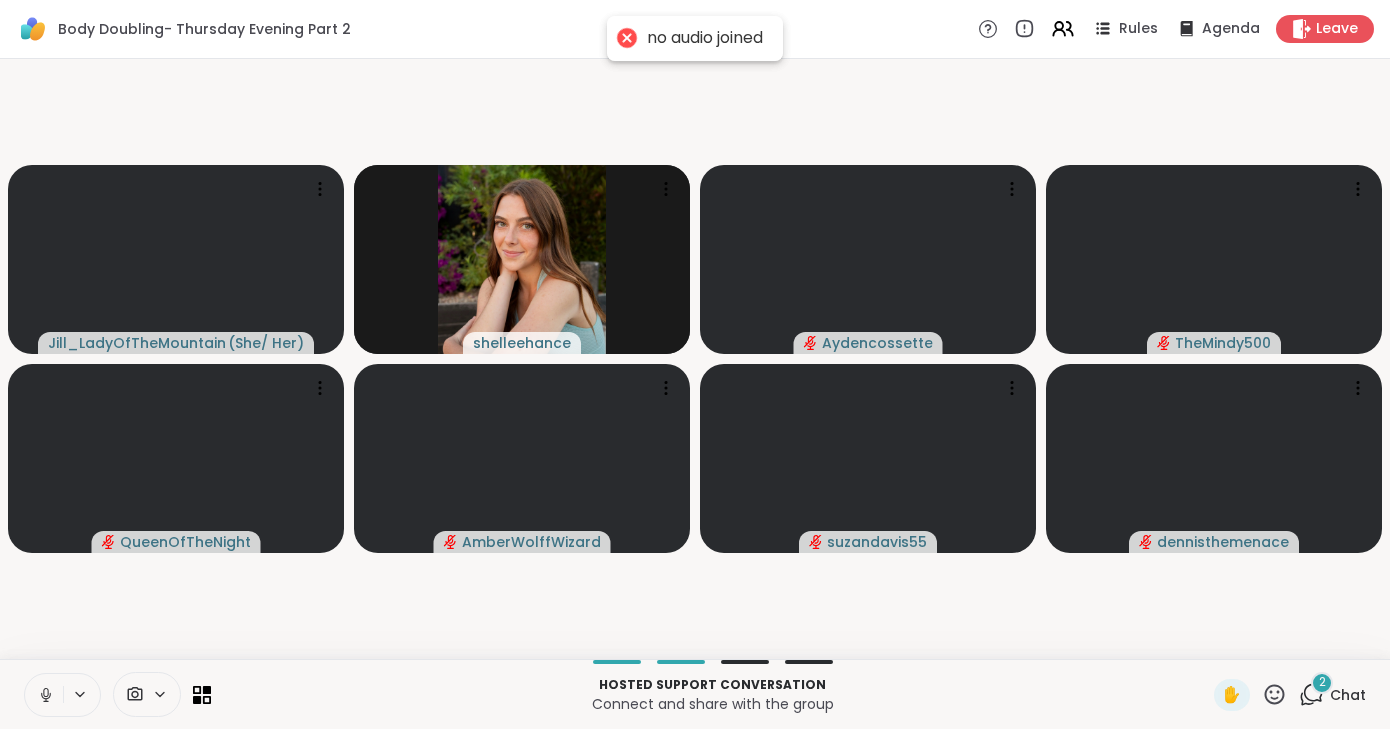 click 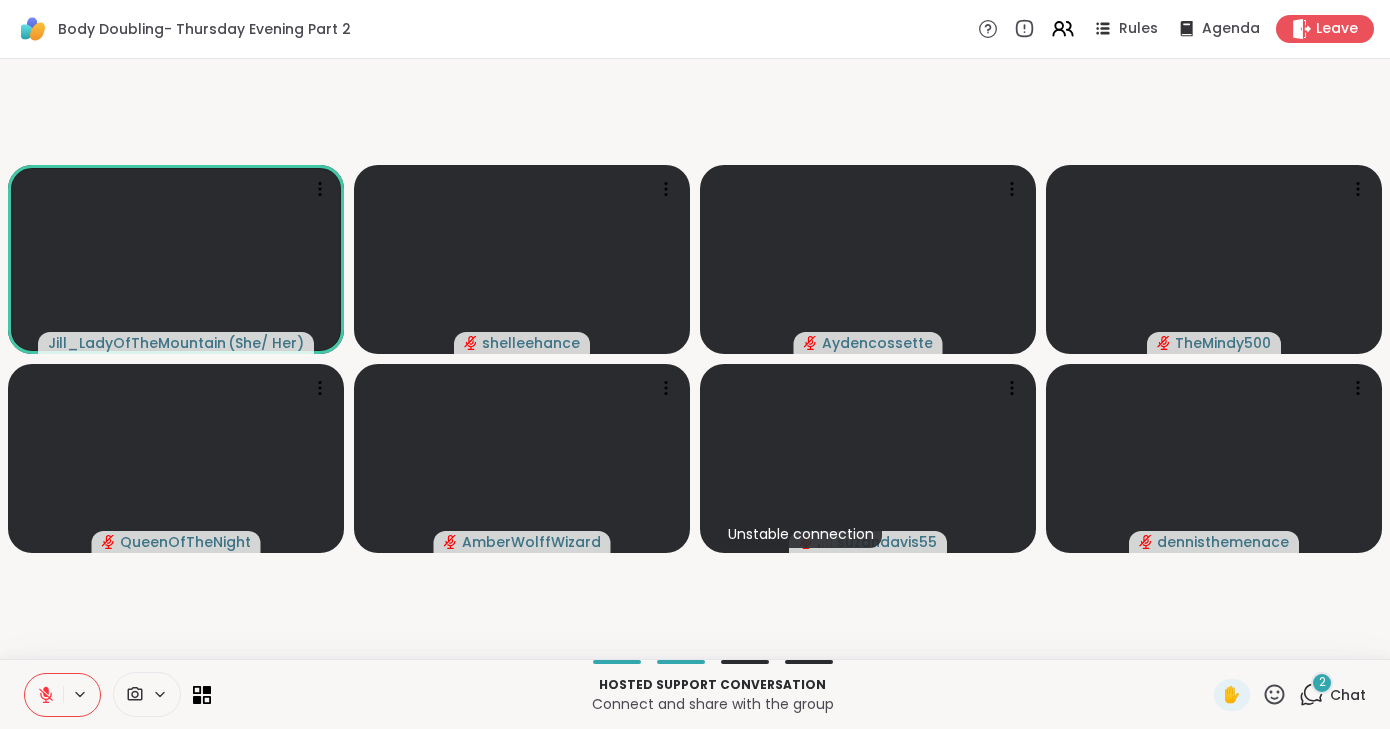 click on "Jill_LadyOfTheMountain ( She/ Her ) shelleehance Aydencossette TheMindy500 QueenOfTheNight AmberWolffWizard Unstable connection suzandavis55 dennisthemenace" at bounding box center [695, 359] 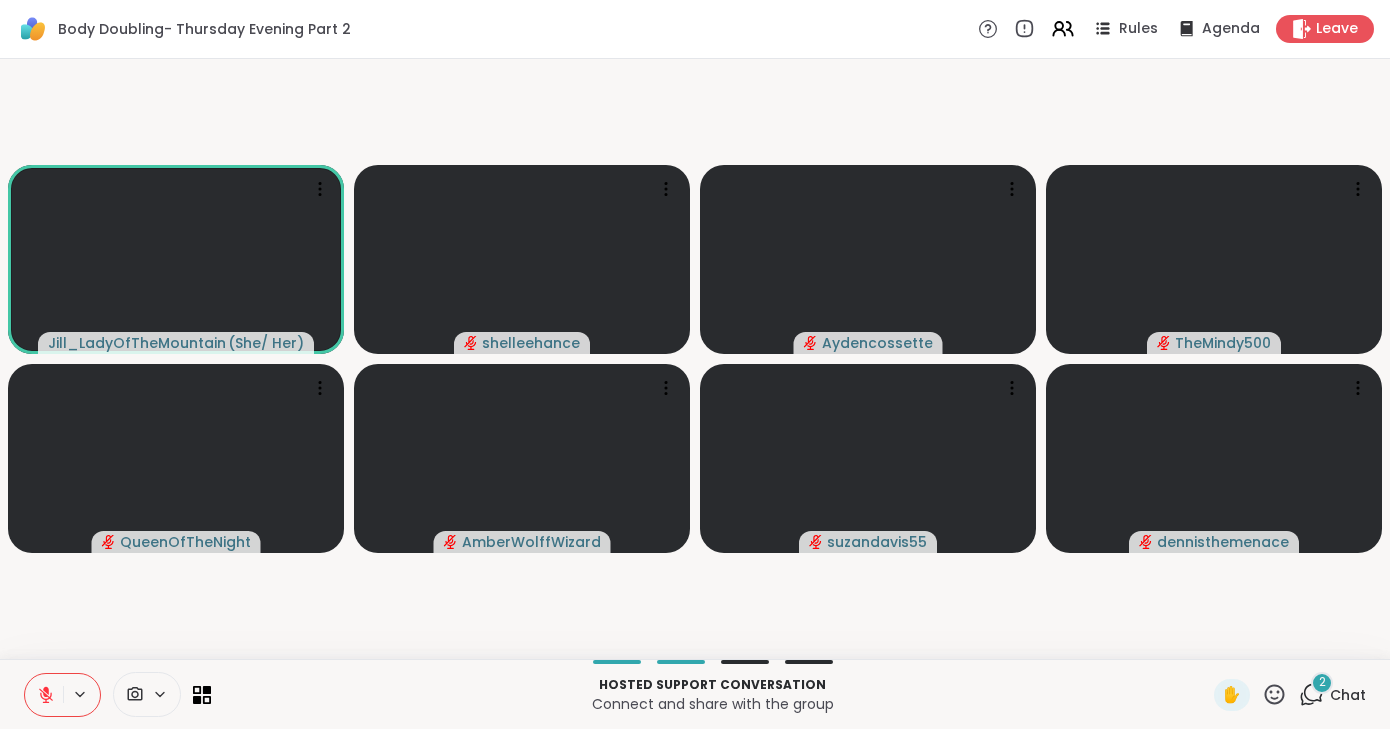 click 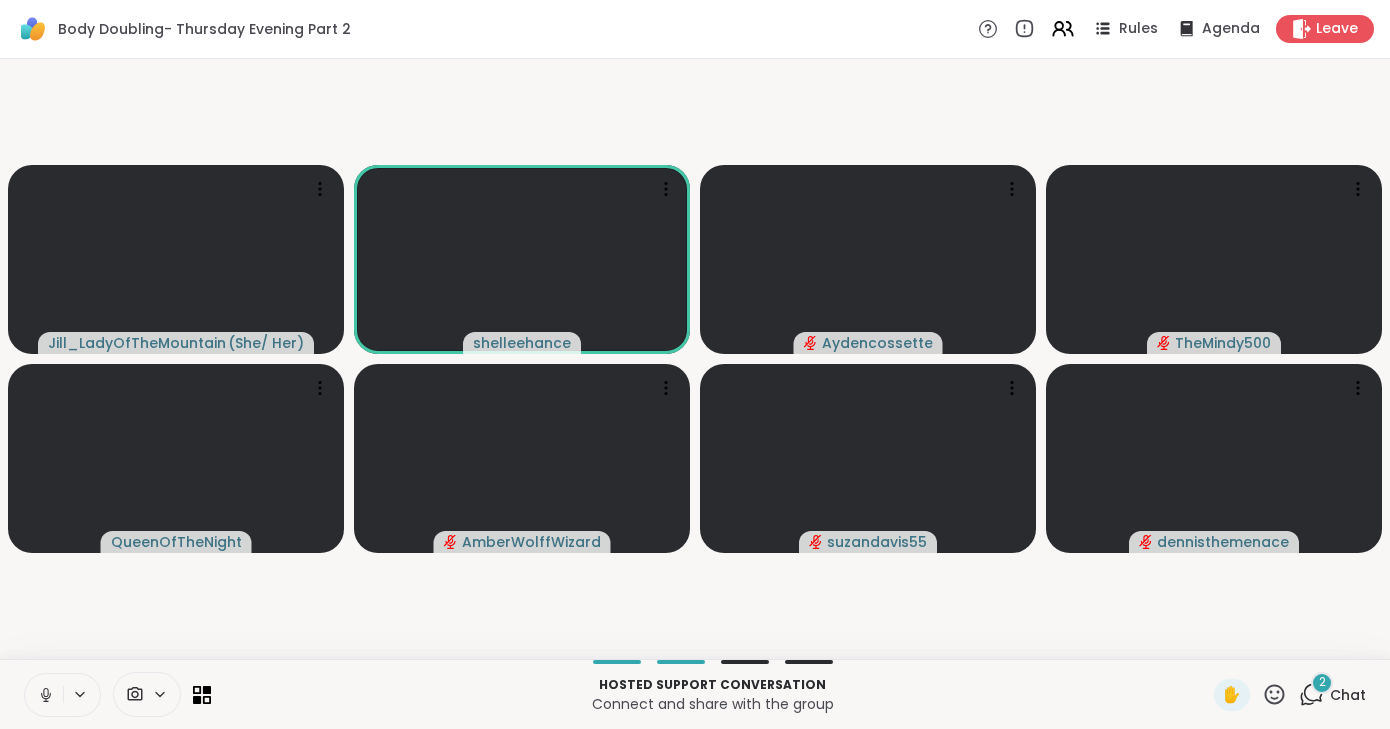 click 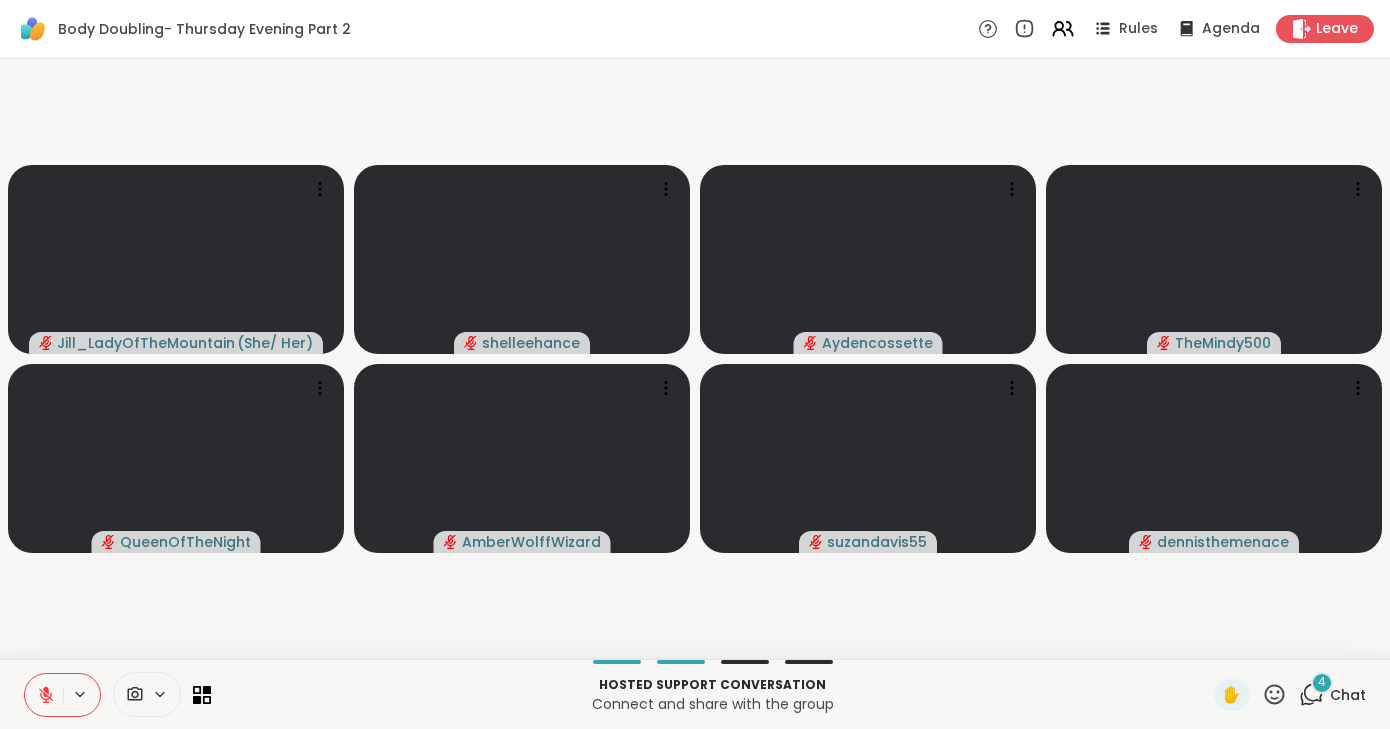click on "4" at bounding box center [1322, 683] 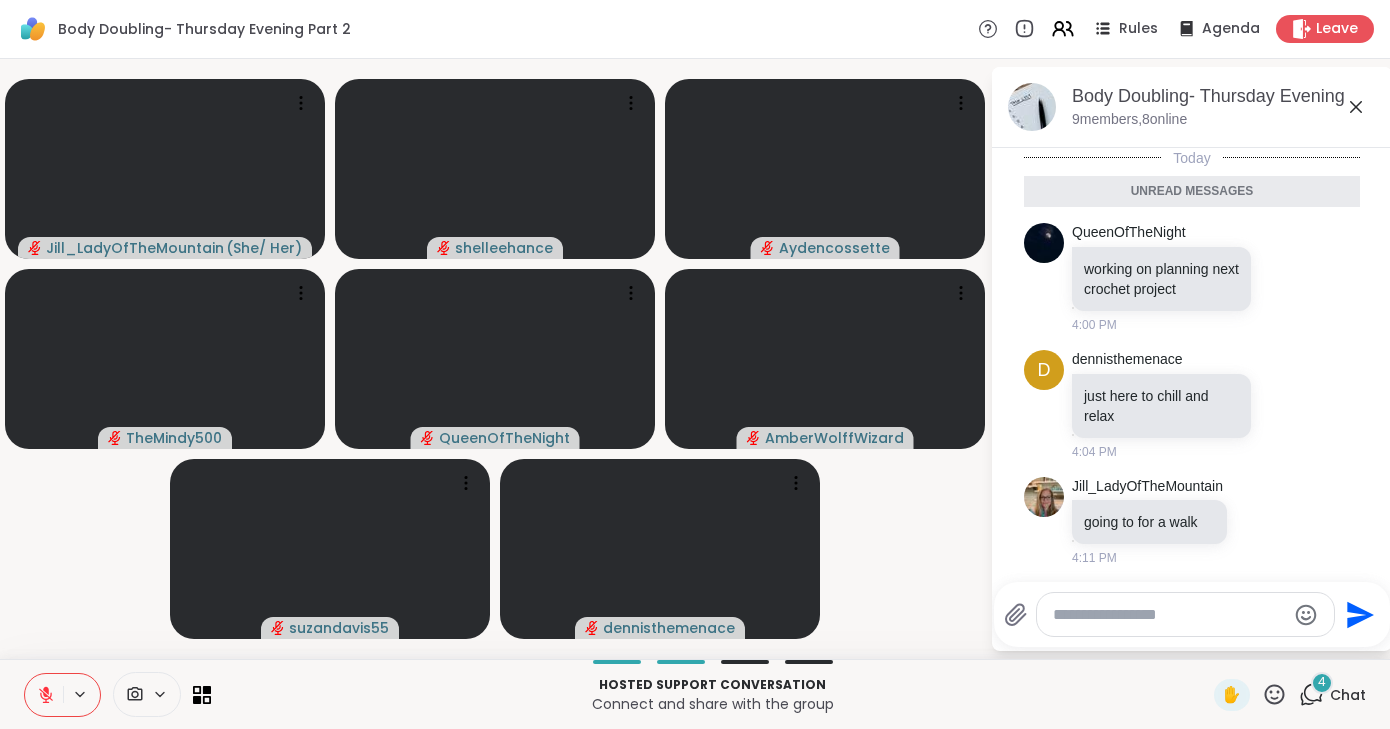 scroll, scrollTop: 258, scrollLeft: 0, axis: vertical 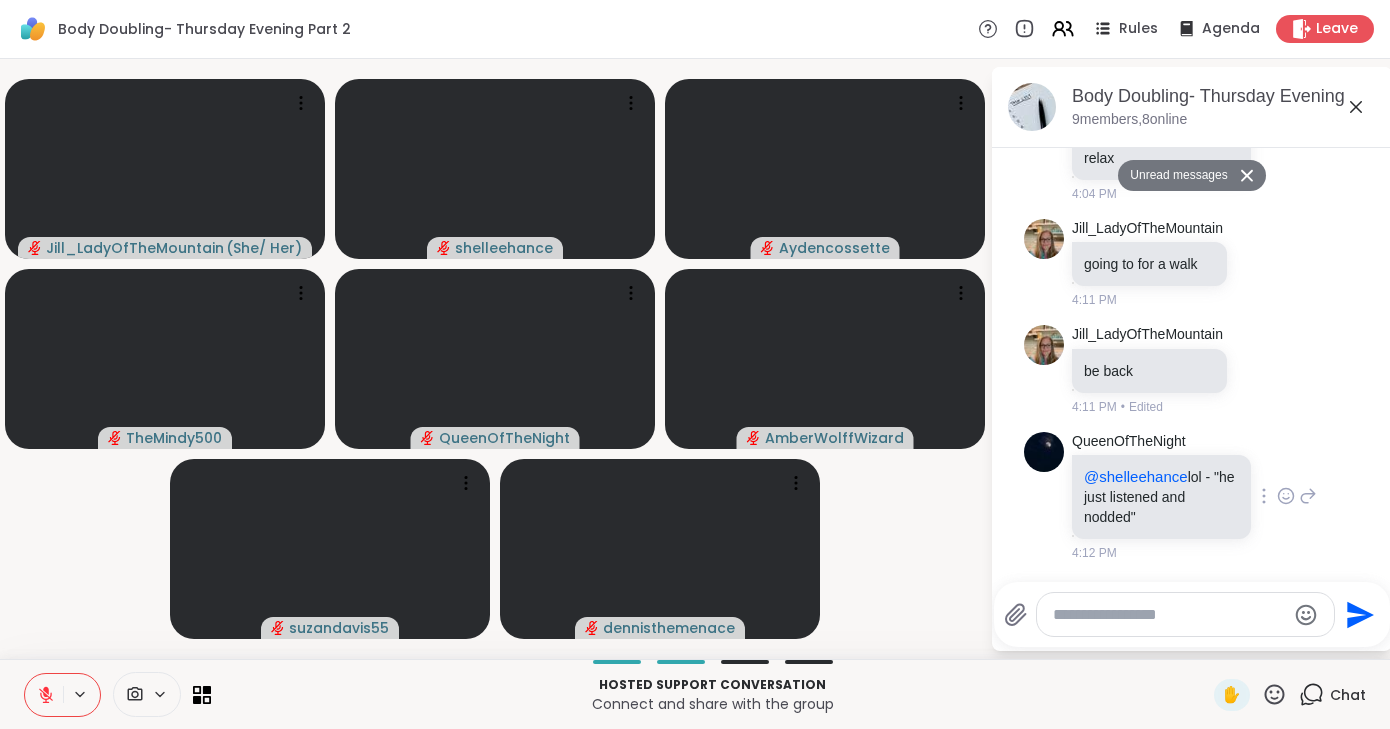 click 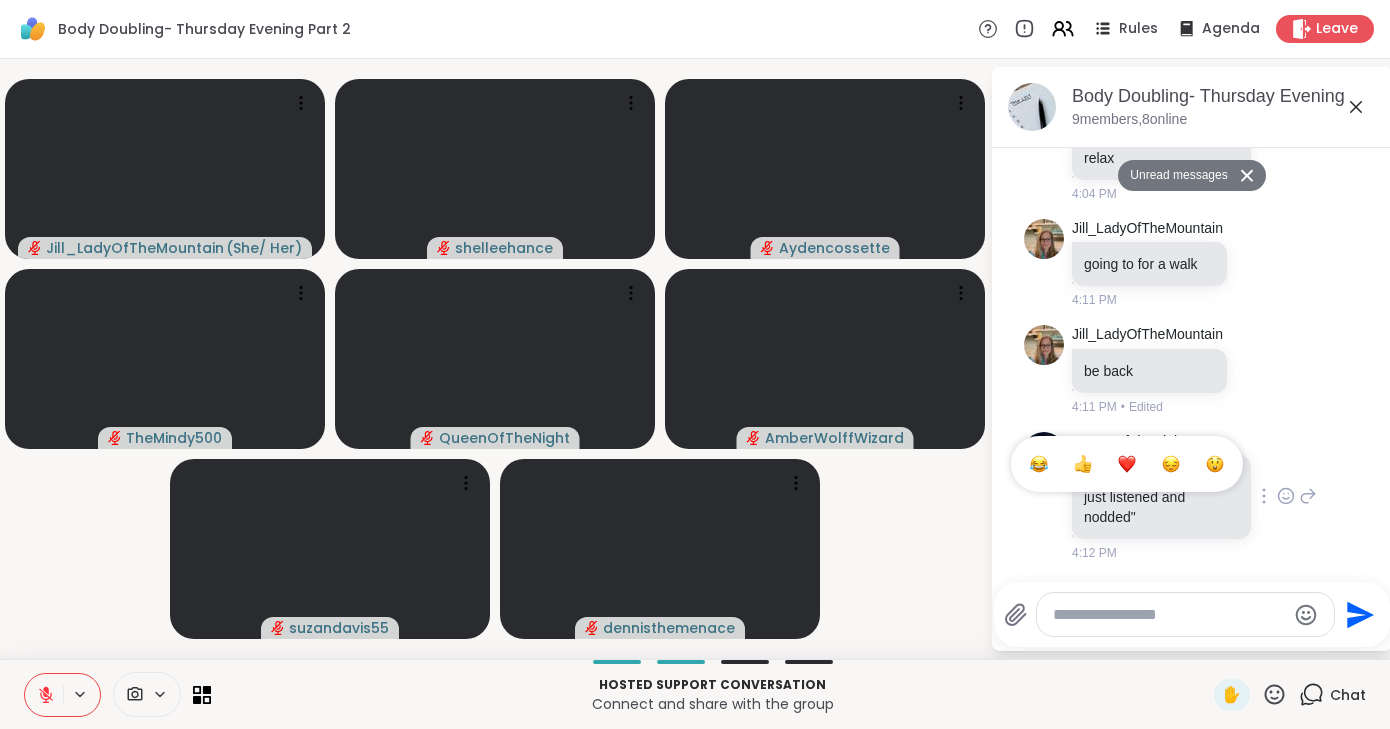 click at bounding box center (1039, 464) 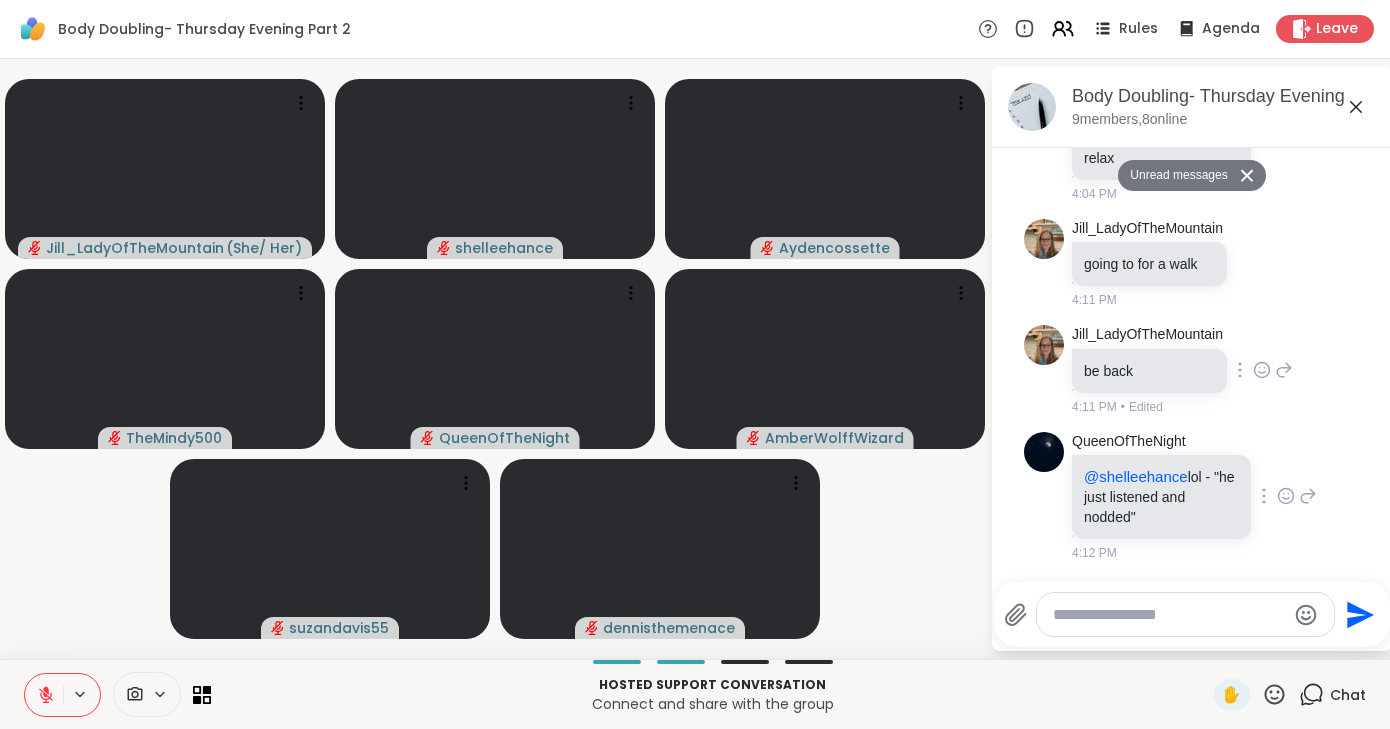 scroll, scrollTop: 287, scrollLeft: 0, axis: vertical 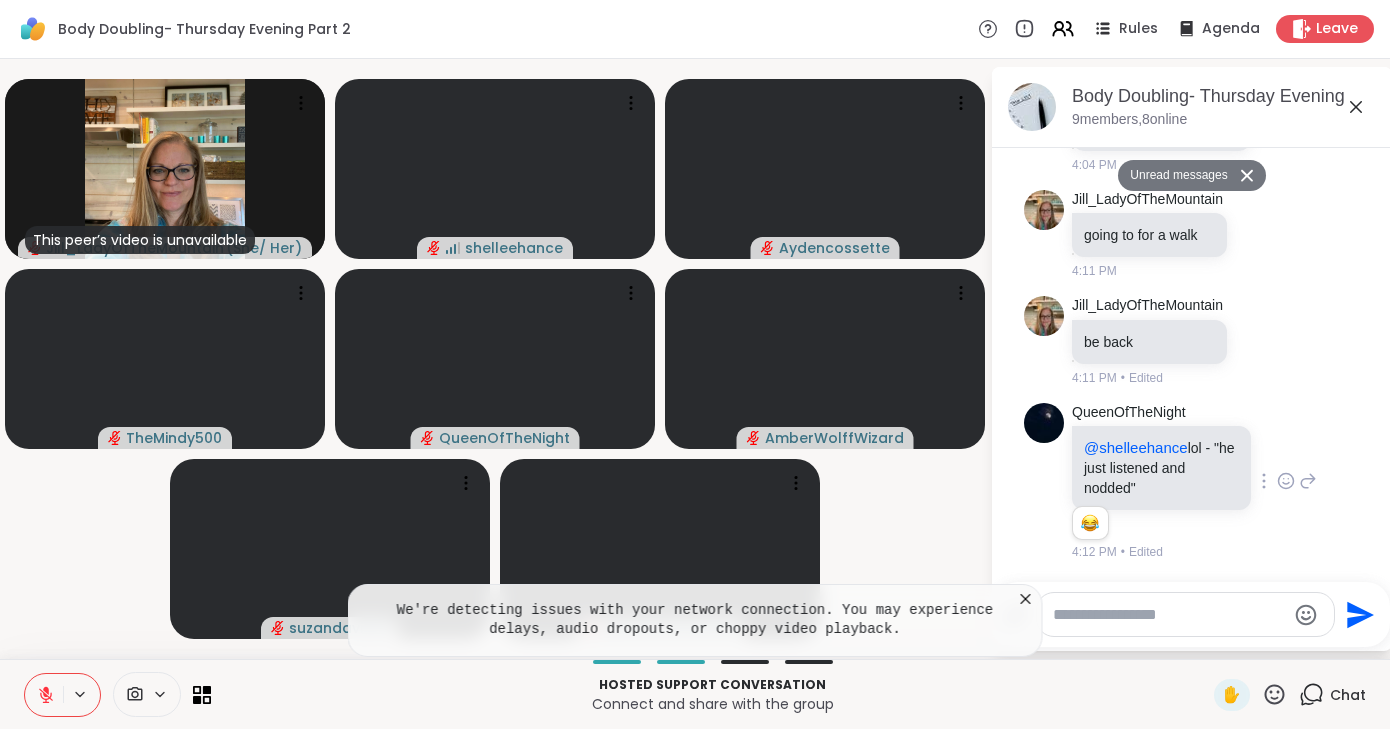 click 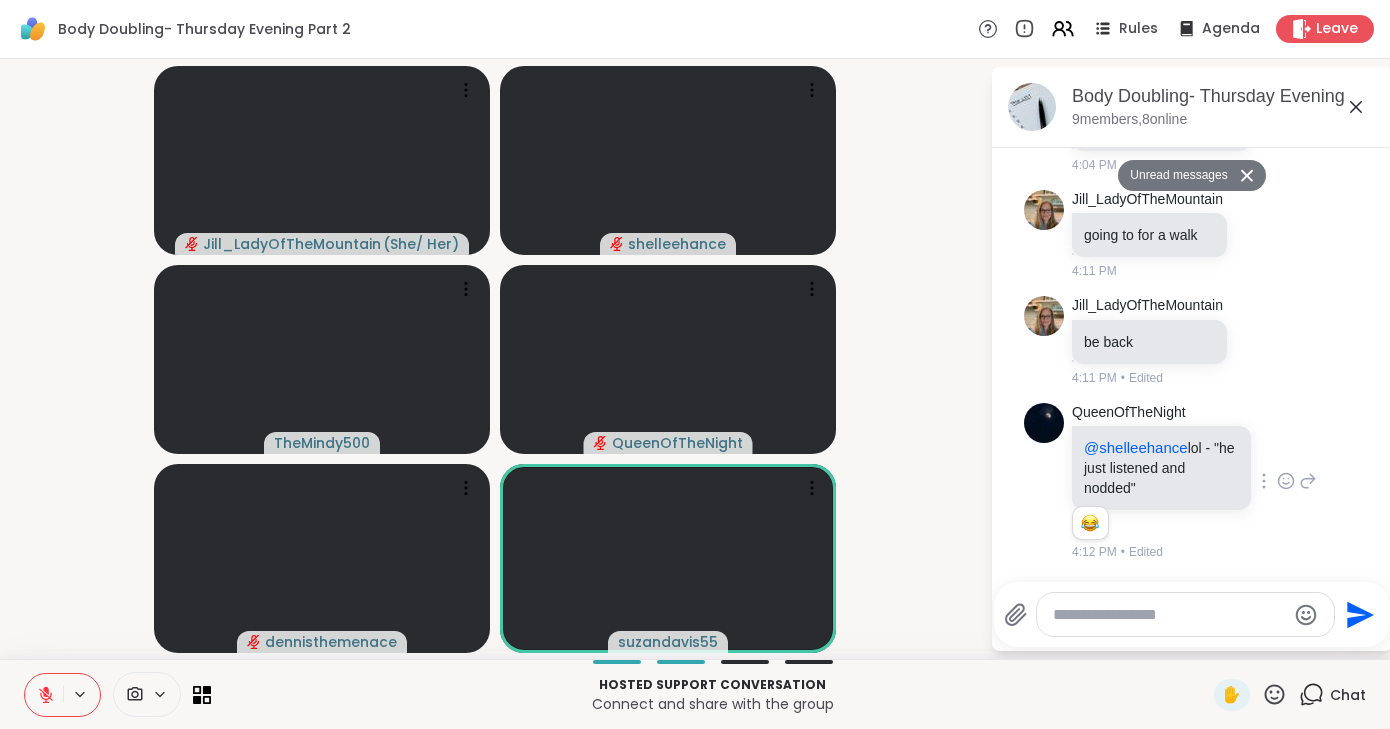 click 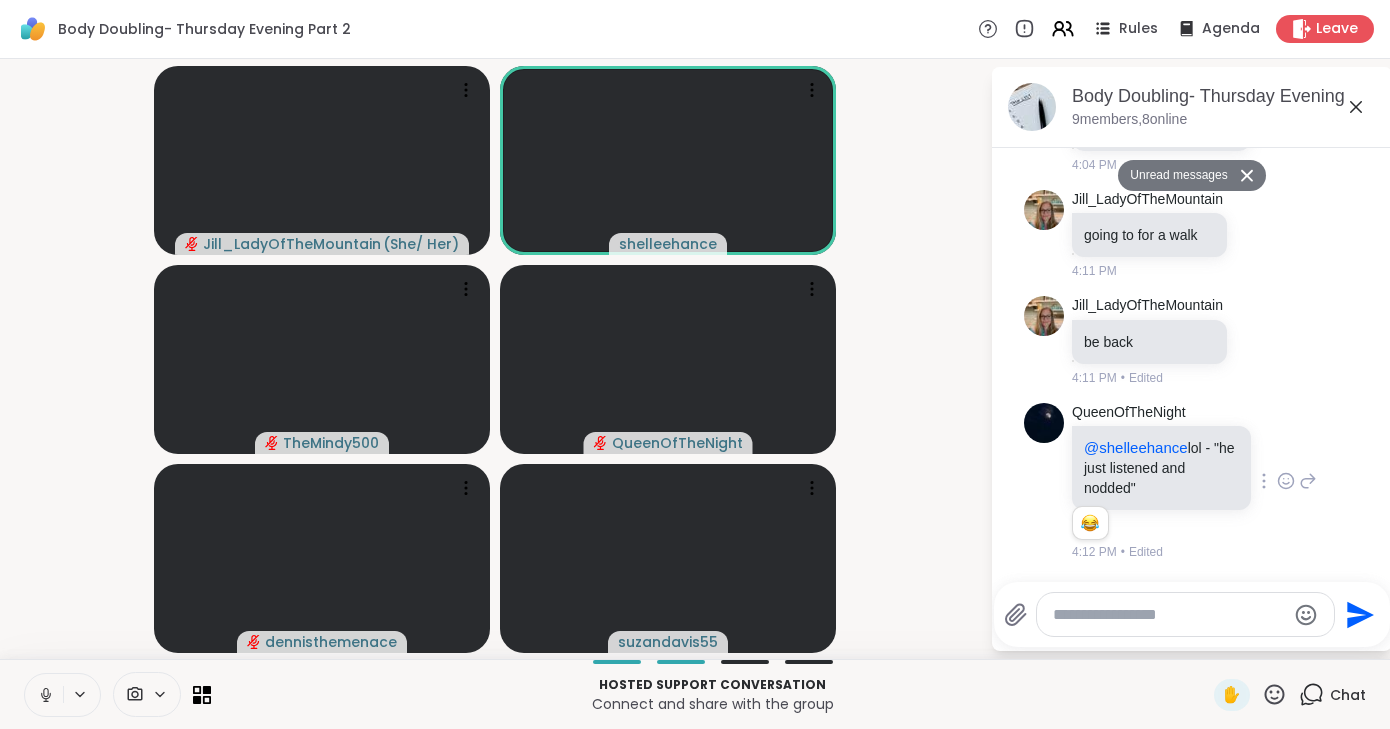 click 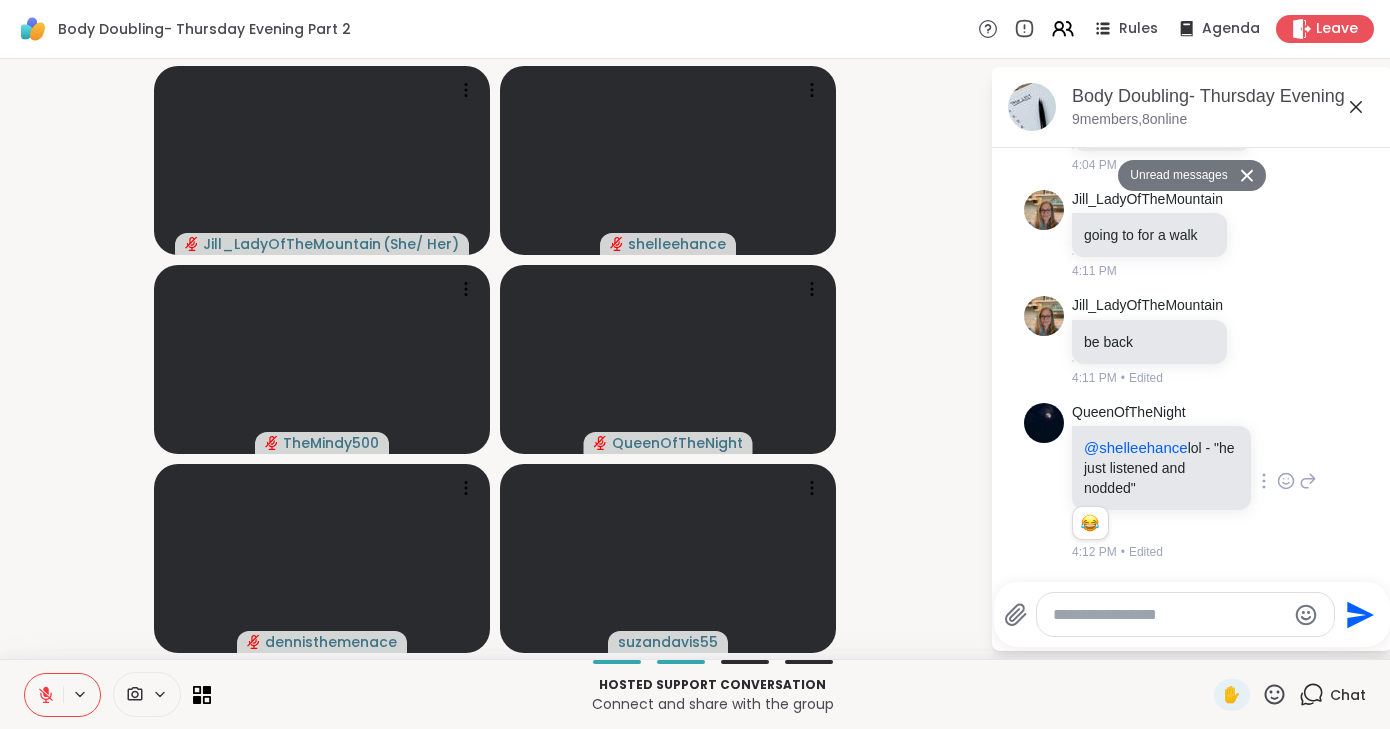 click 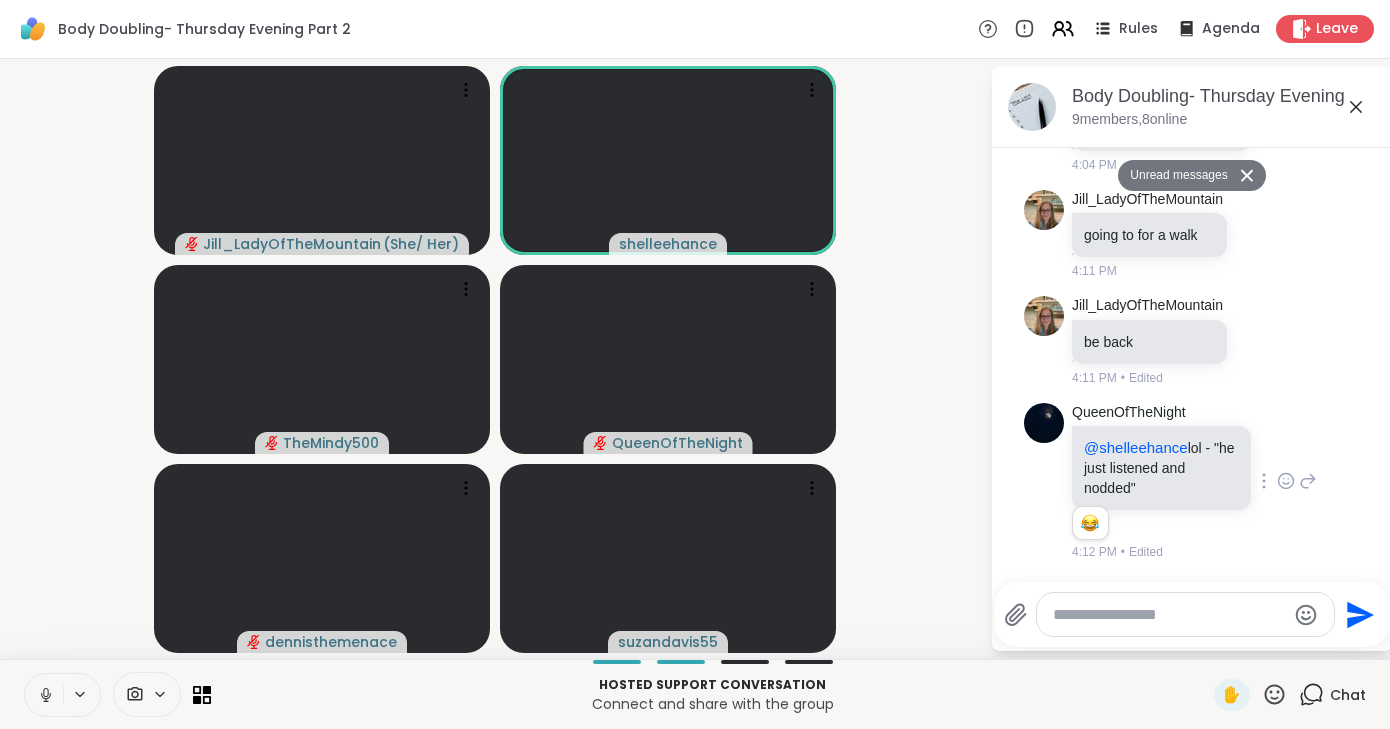 click at bounding box center [44, 695] 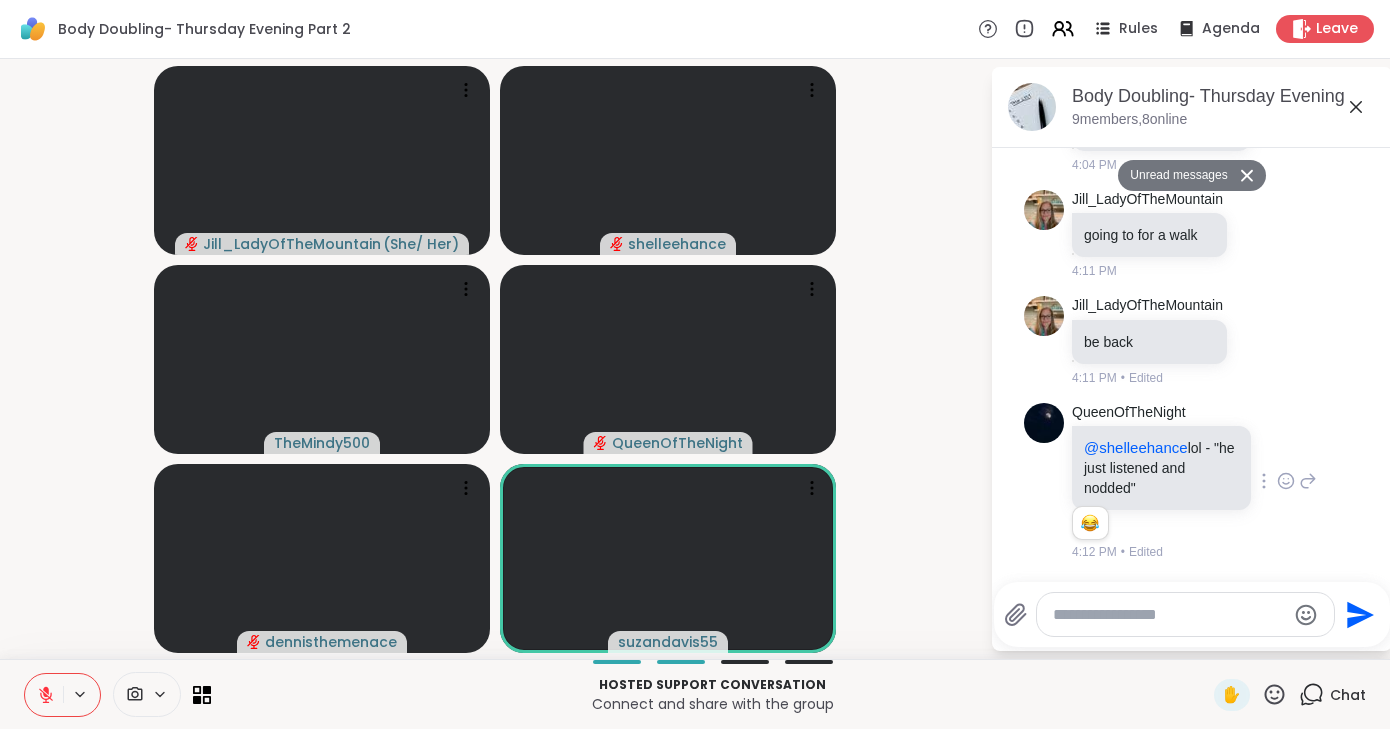 click at bounding box center (44, 695) 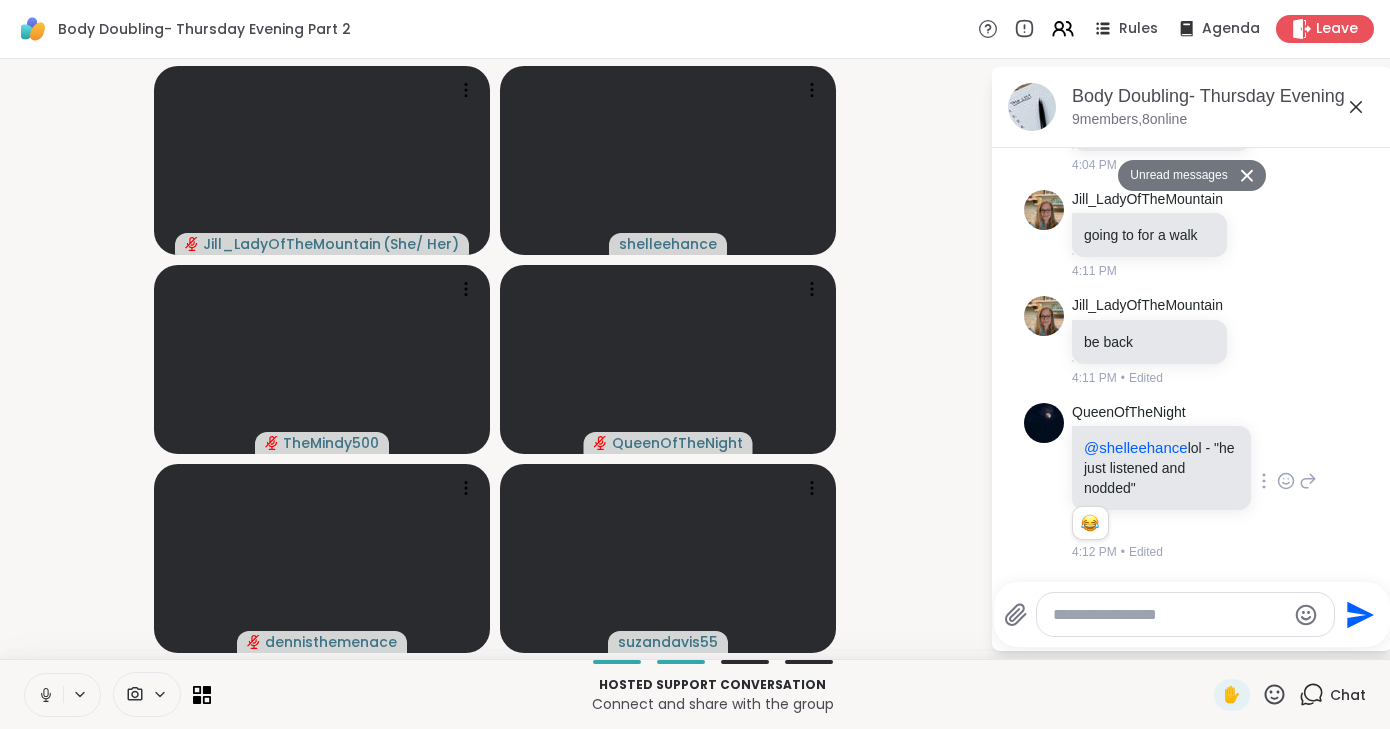 click 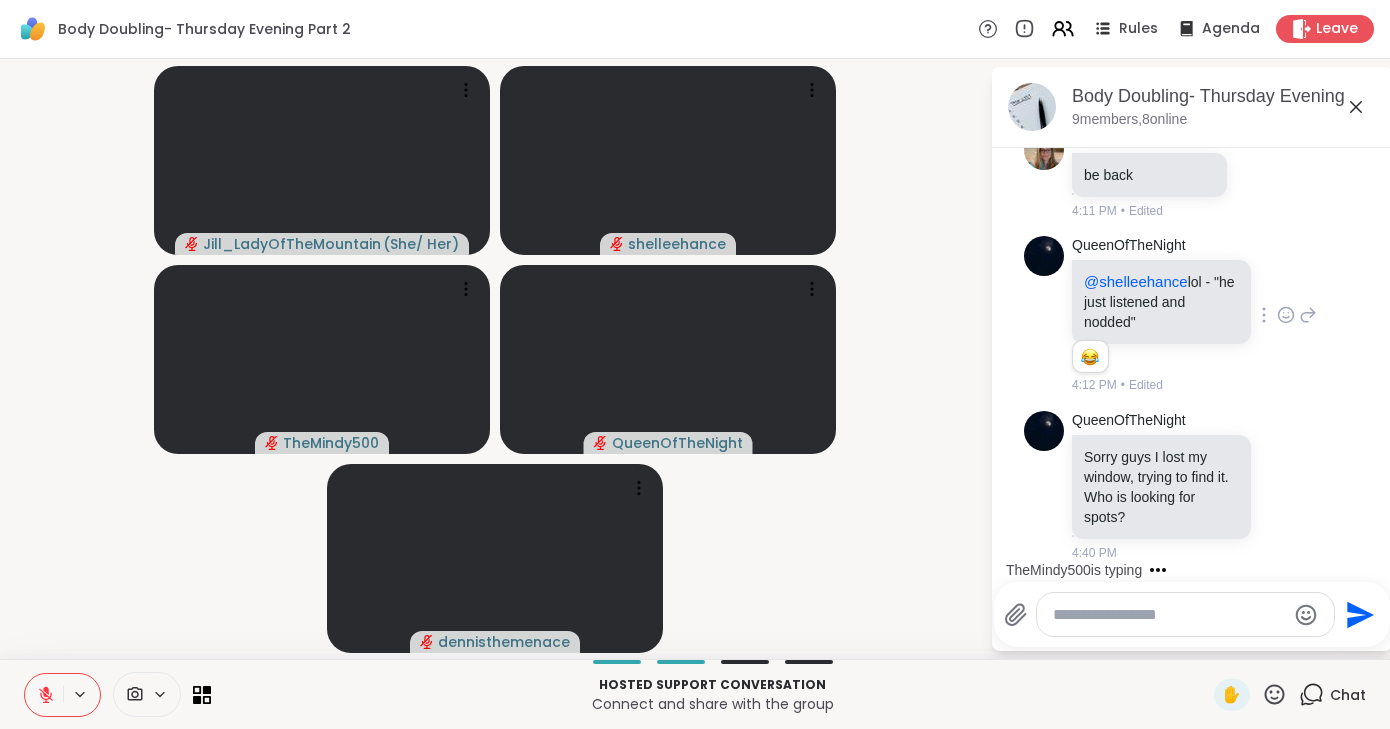 scroll, scrollTop: 513, scrollLeft: 0, axis: vertical 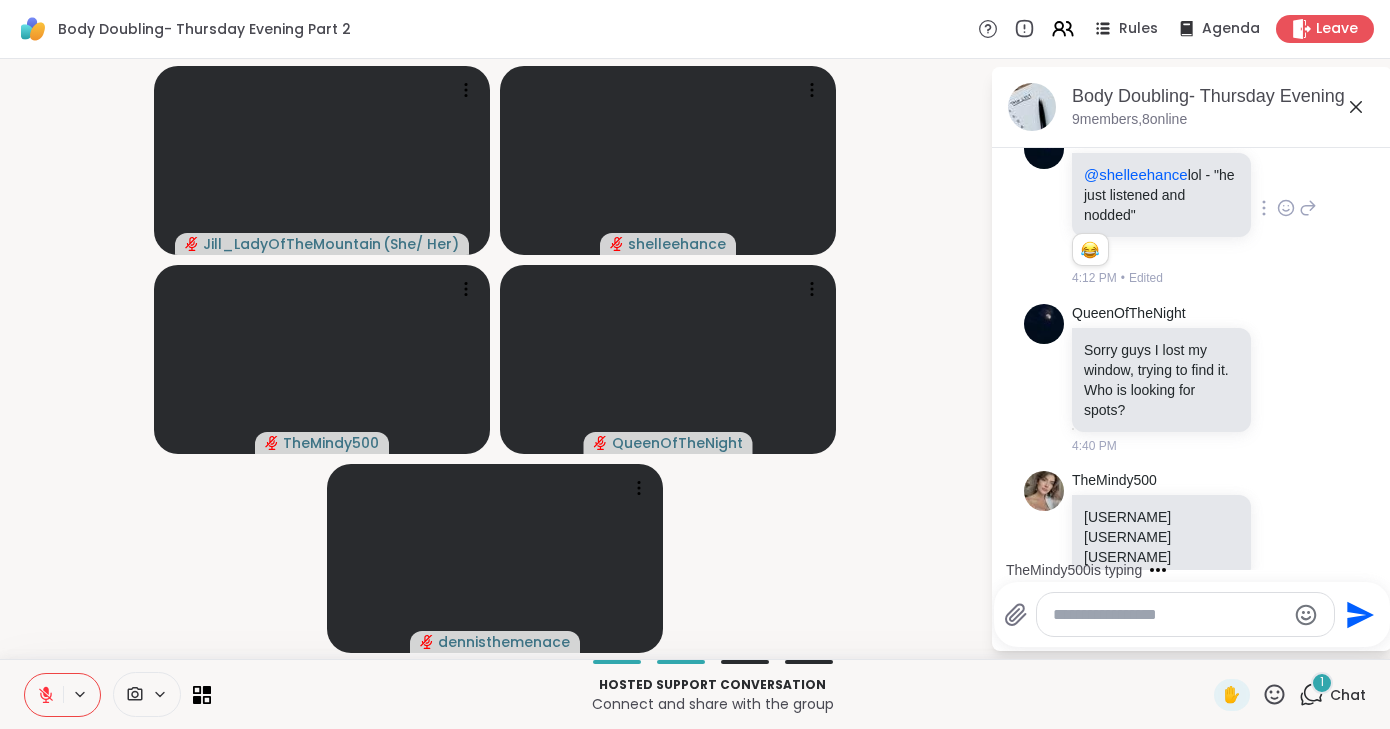 click 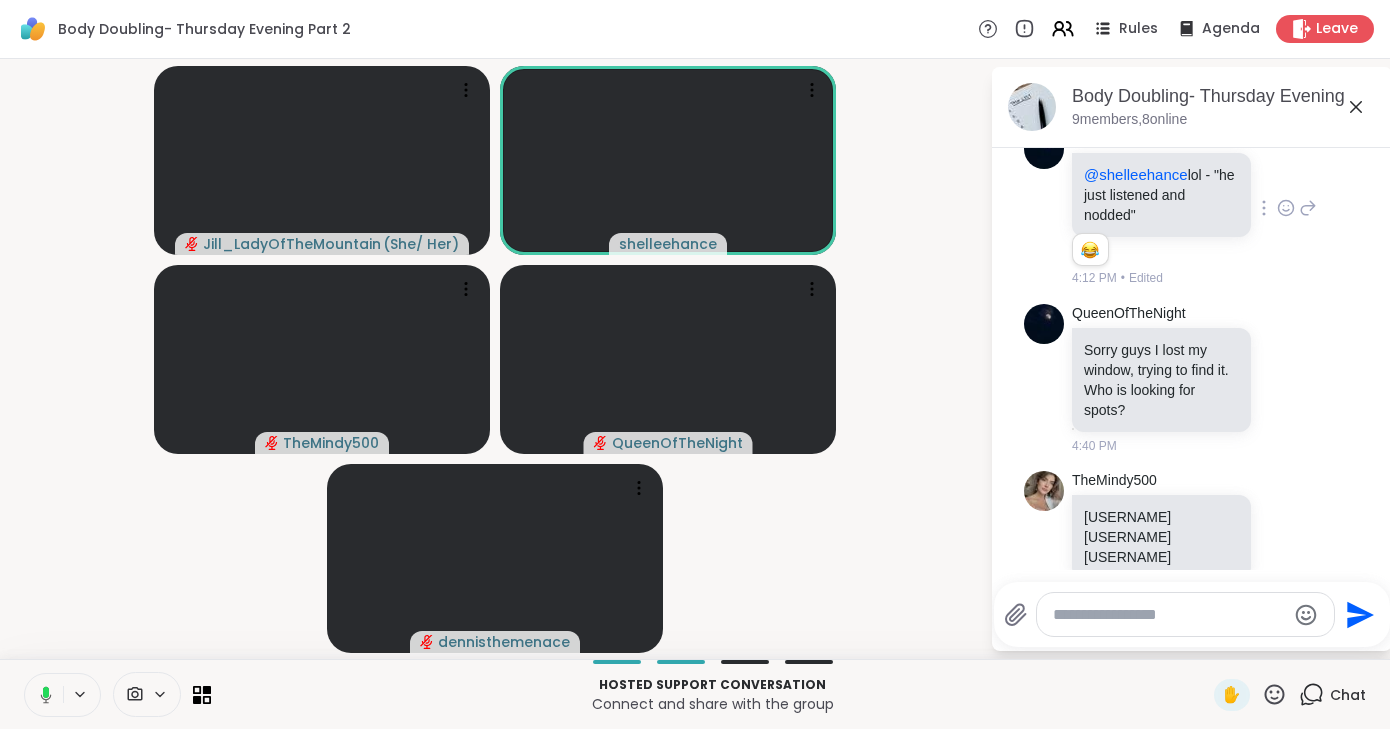 click 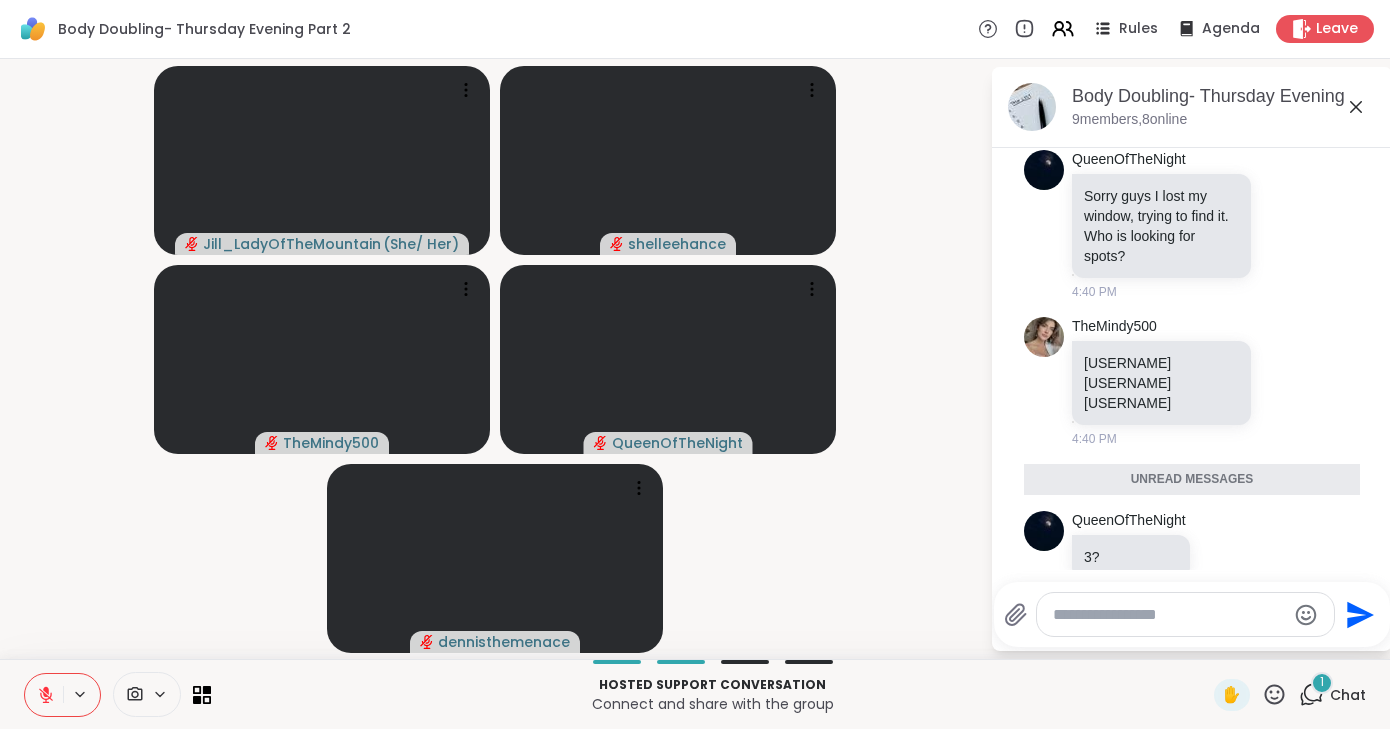 scroll, scrollTop: 619, scrollLeft: 0, axis: vertical 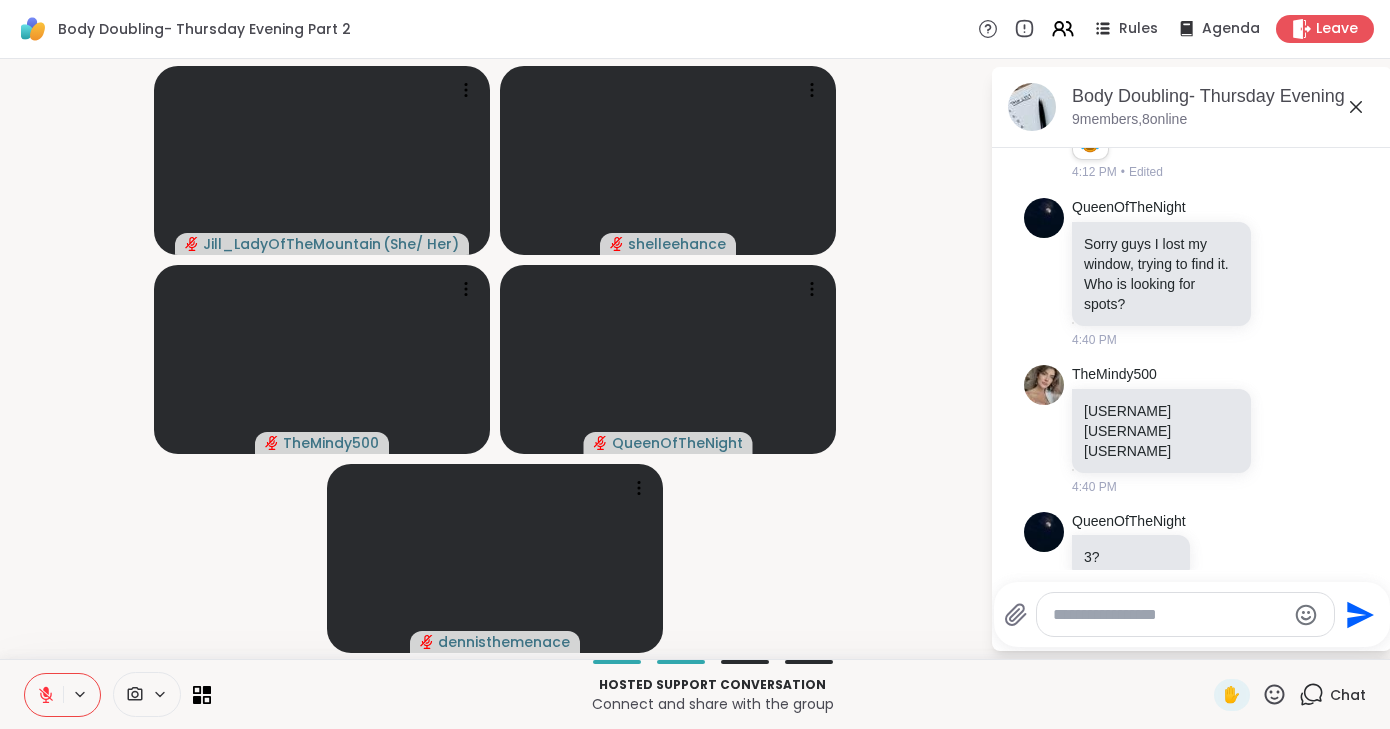 click at bounding box center [44, 695] 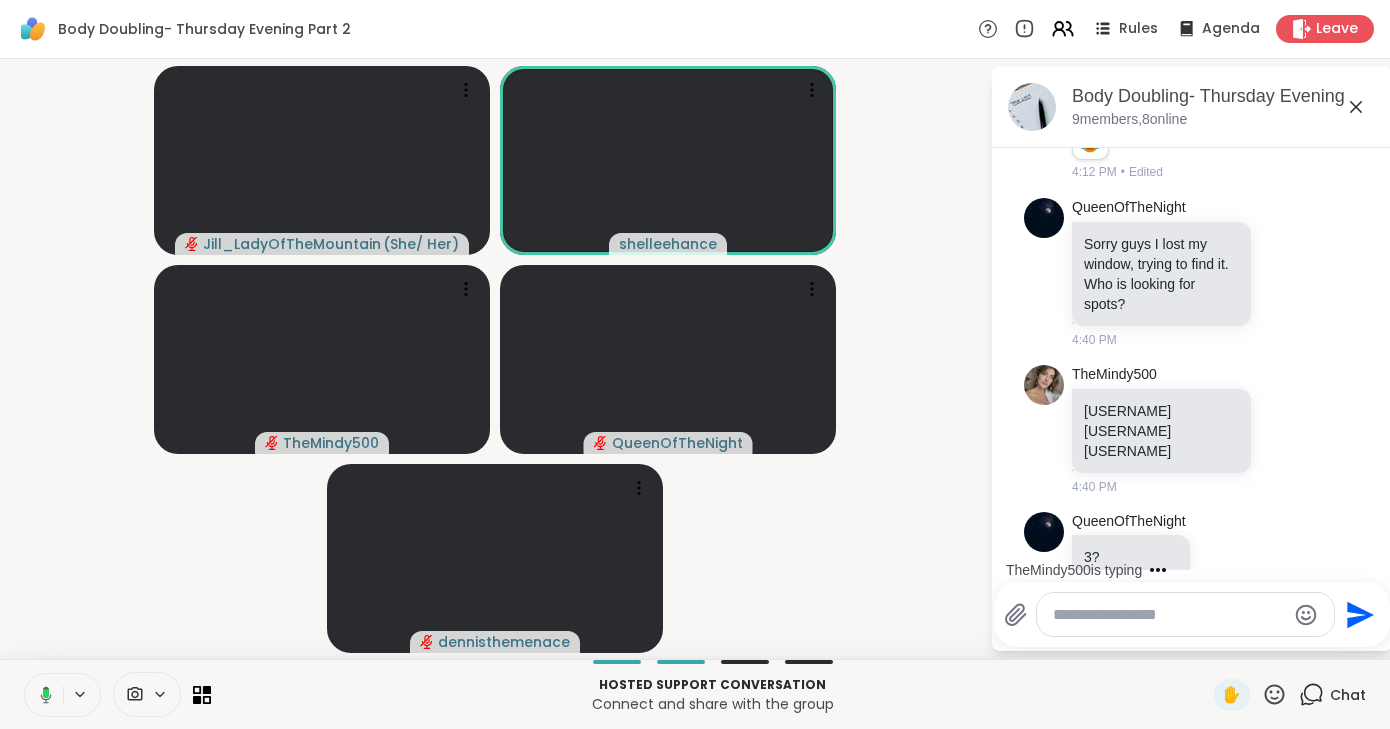 click at bounding box center (42, 695) 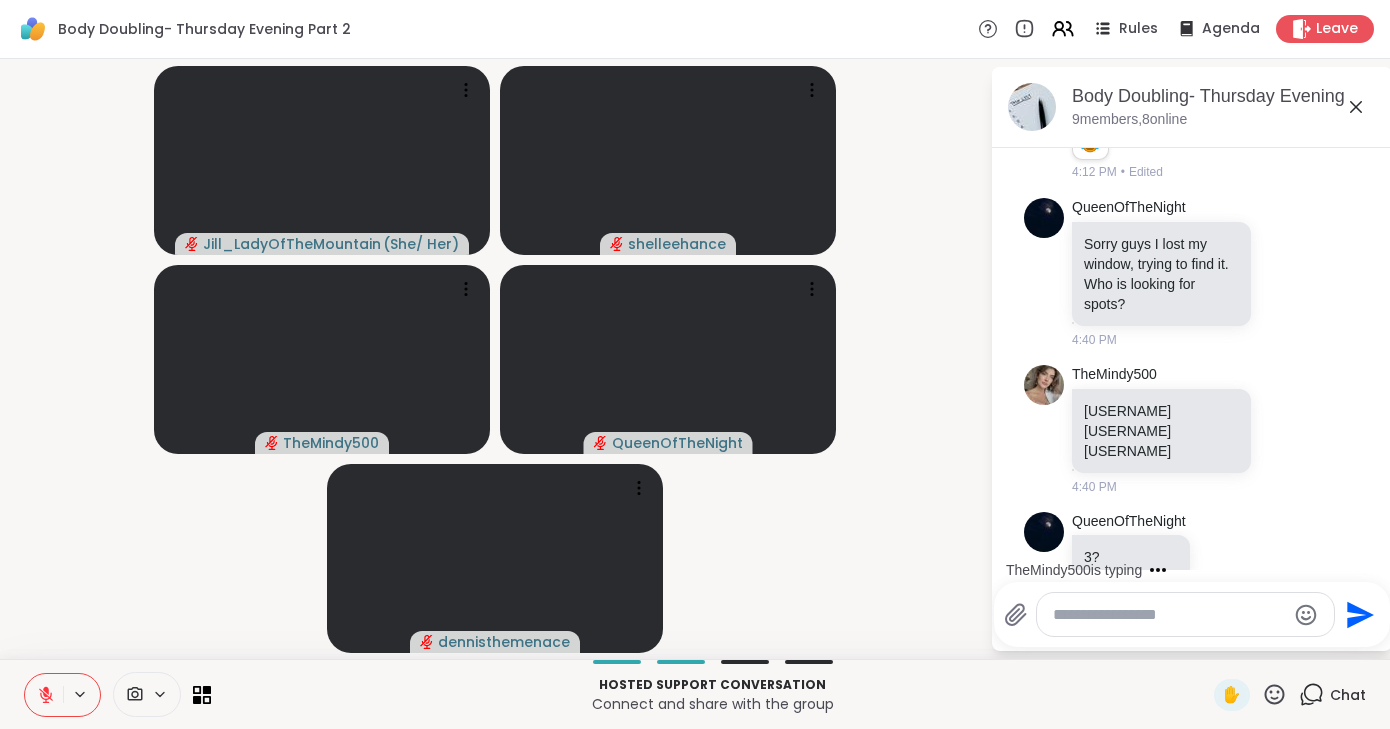 scroll, scrollTop: 726, scrollLeft: 0, axis: vertical 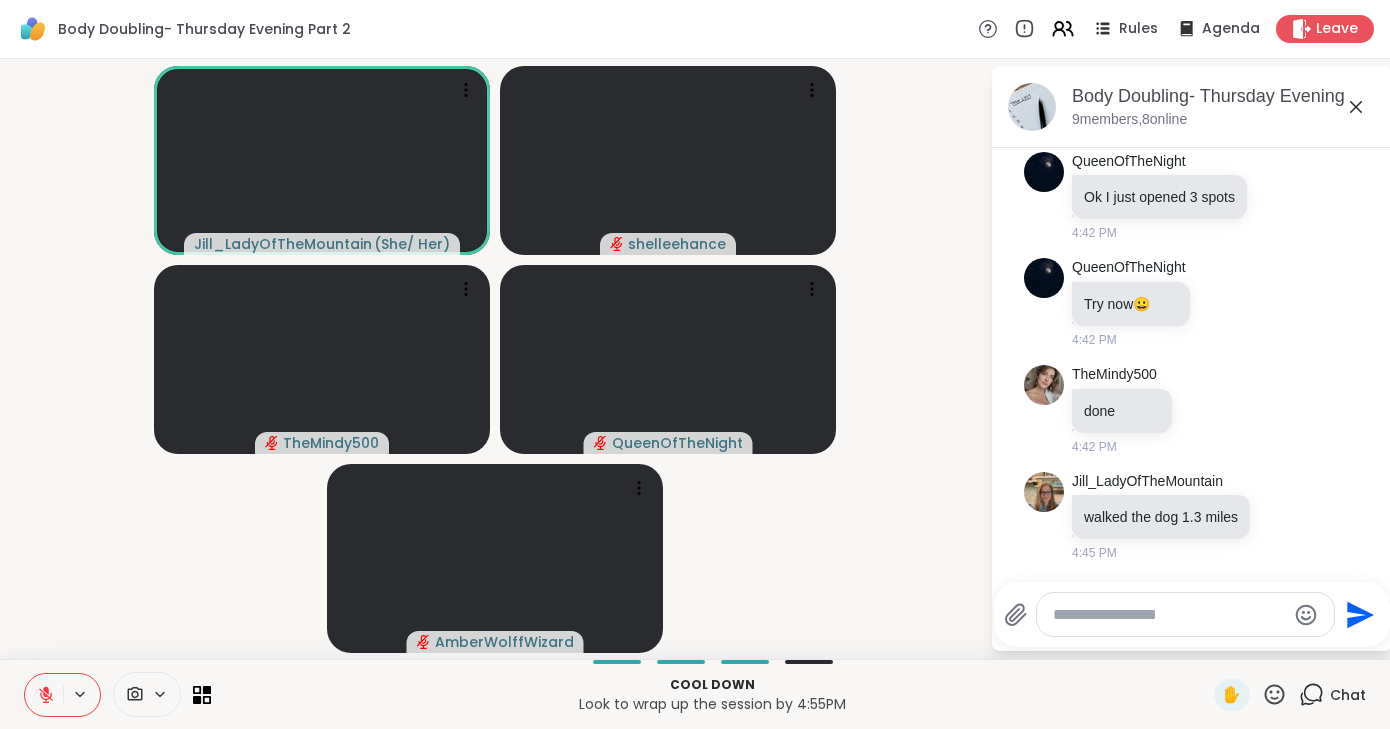 click 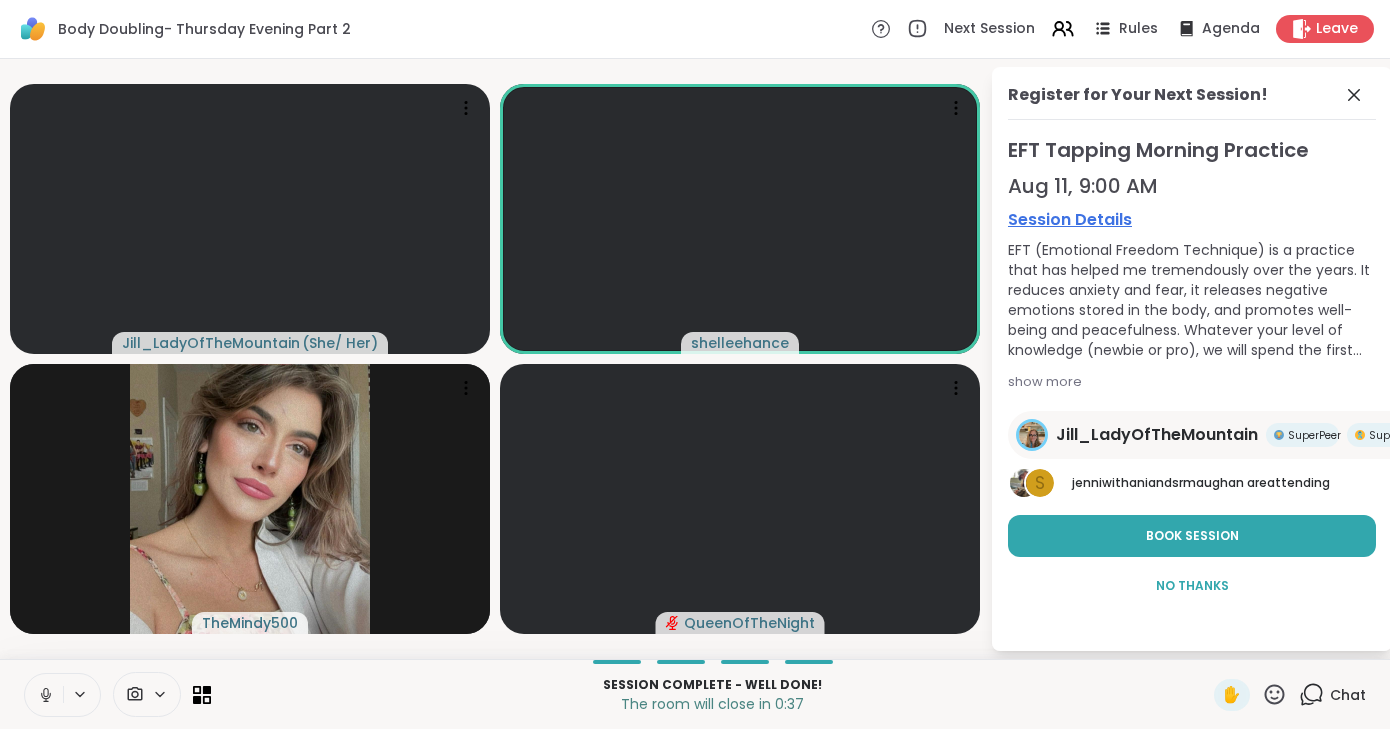 click at bounding box center [44, 695] 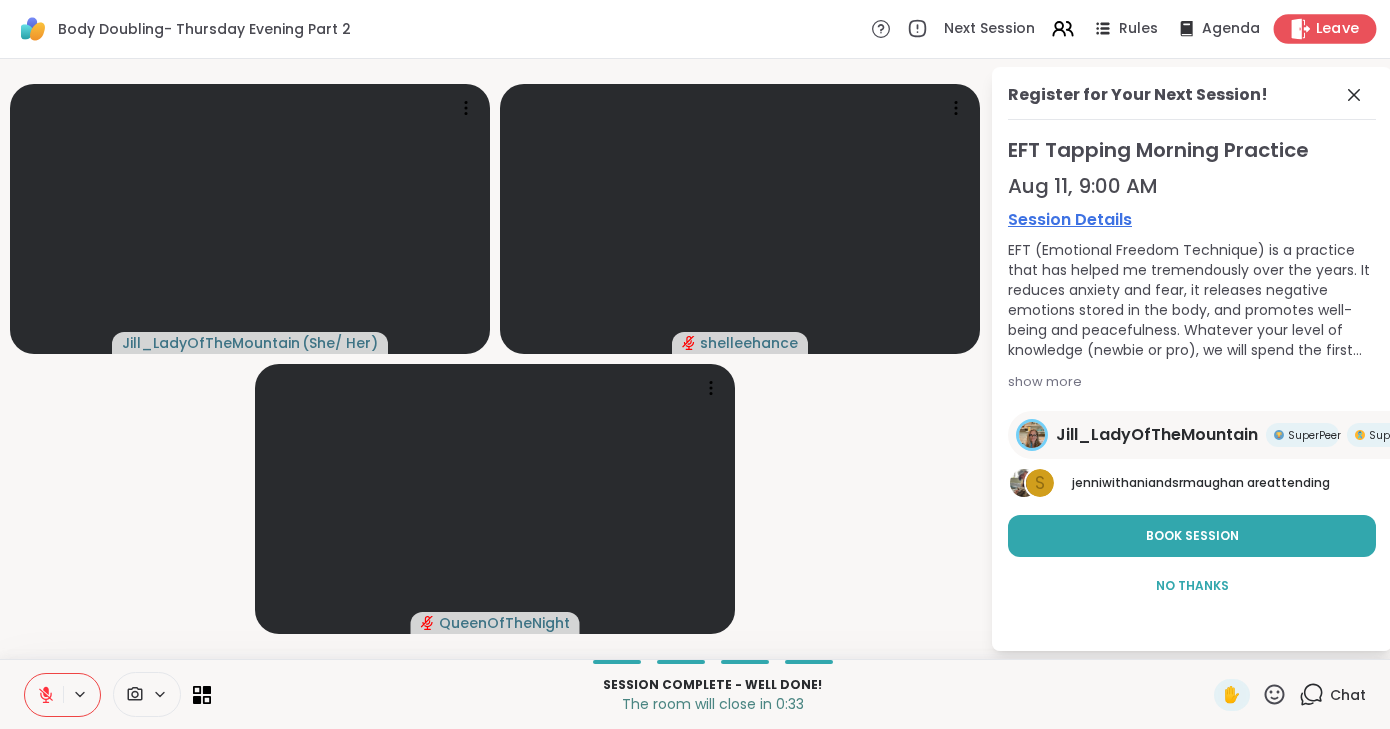 click on "Leave" at bounding box center (1338, 29) 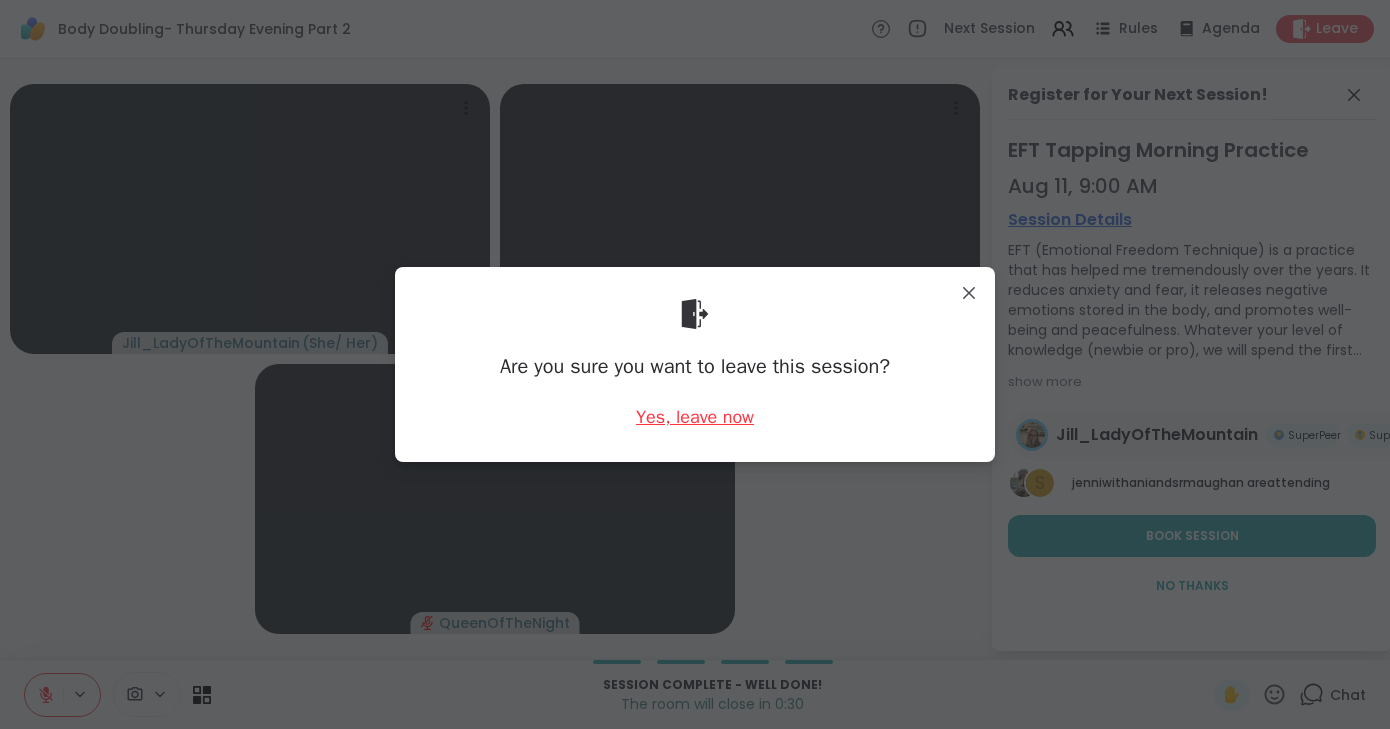click on "Yes, leave now" at bounding box center (695, 417) 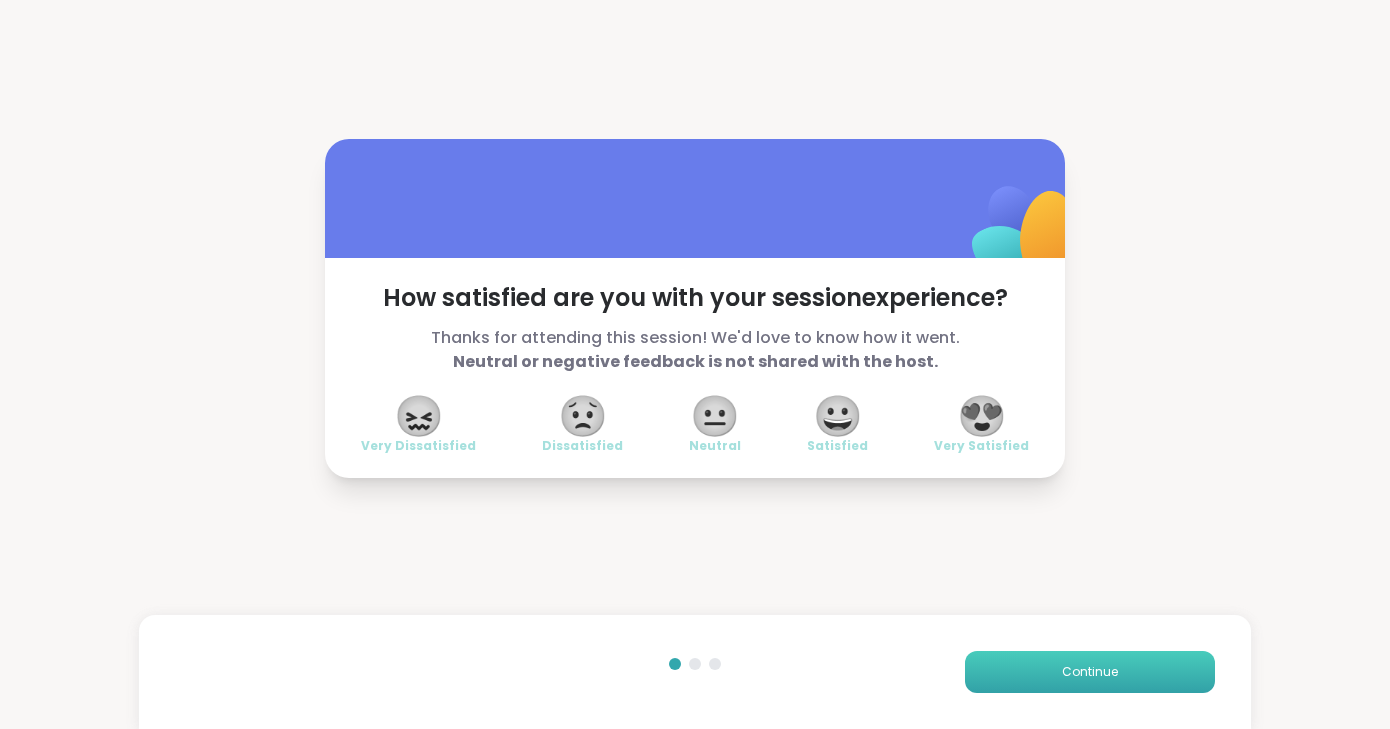 click on "Continue" at bounding box center [1090, 672] 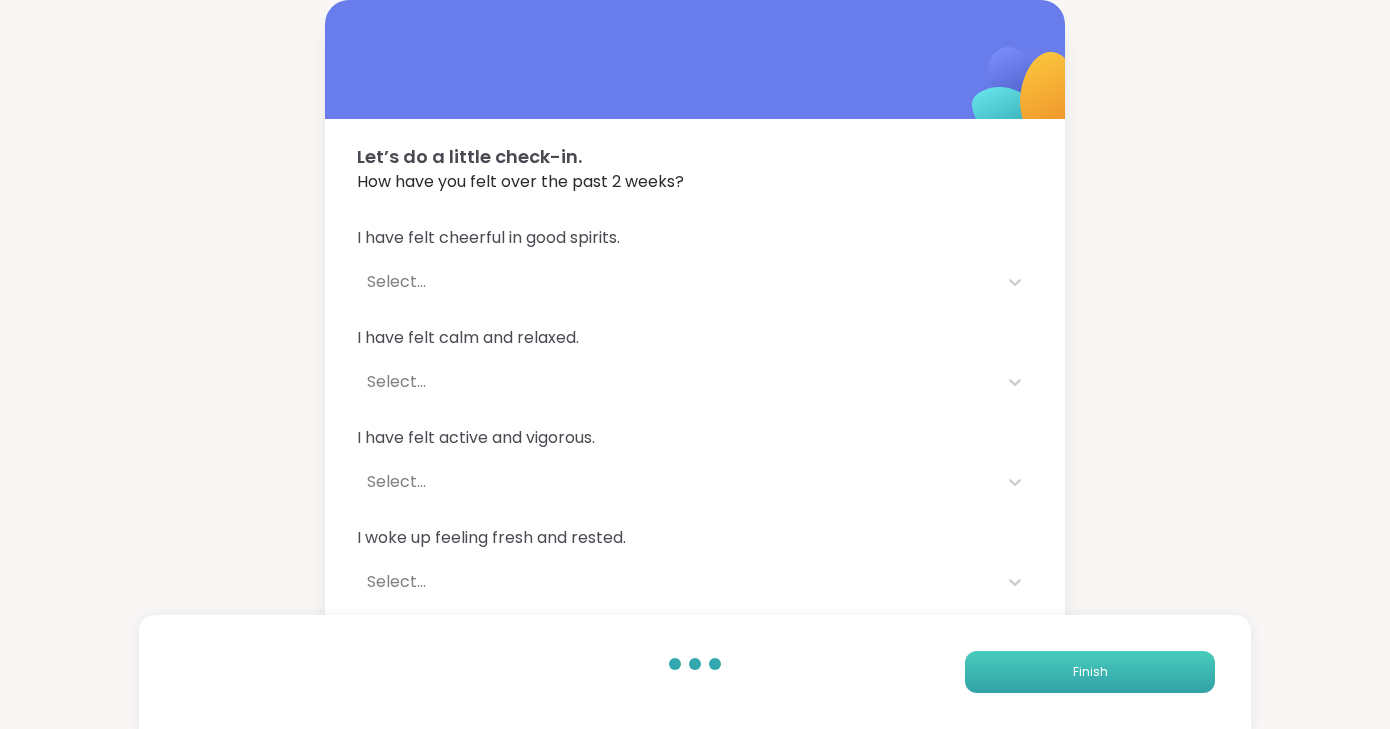 click on "Finish" at bounding box center [1090, 672] 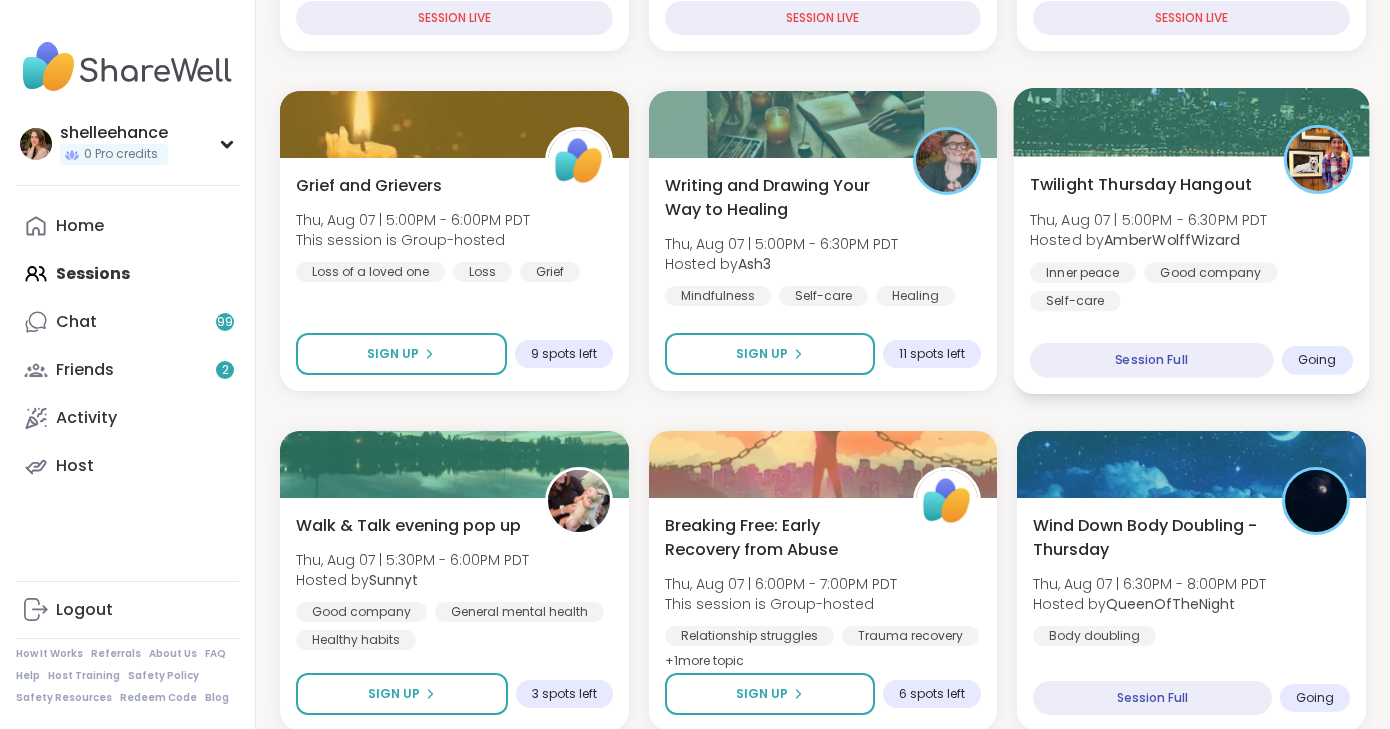 scroll, scrollTop: 1016, scrollLeft: 0, axis: vertical 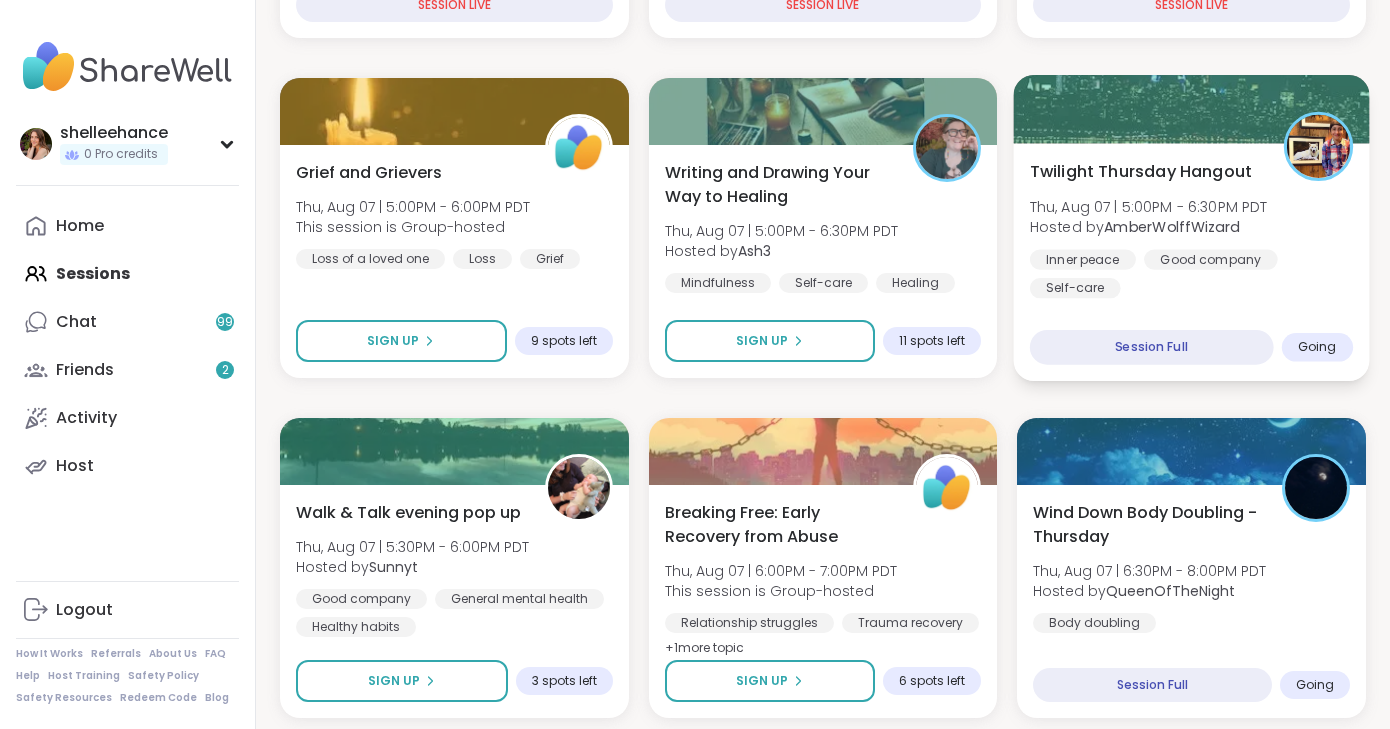 click on "Twilight Thursday Hangout Thu, Aug 07 | 5:00PM - 6:30PM PDT Hosted by  AmberWolffWizard Inner peace Good company Self-care Session Full Going" at bounding box center (1192, 262) 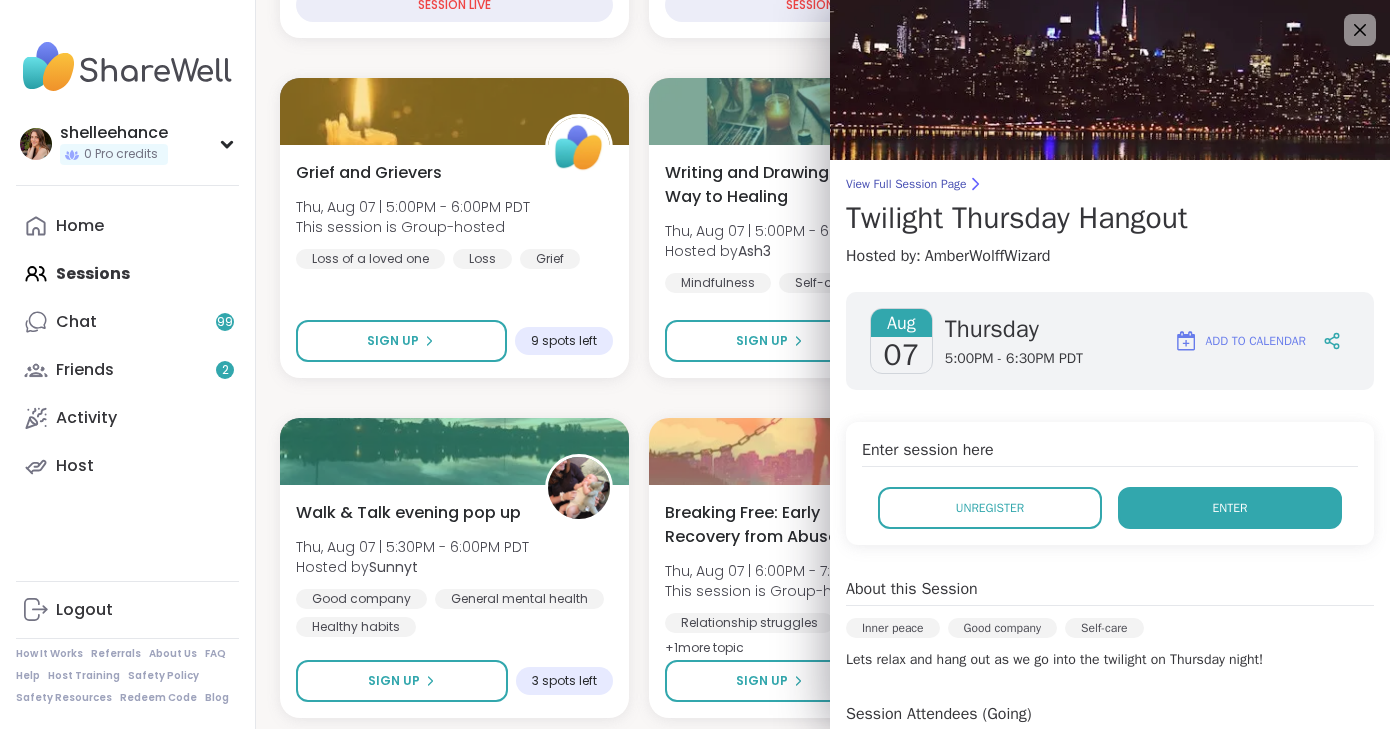 click on "Enter" at bounding box center [1230, 508] 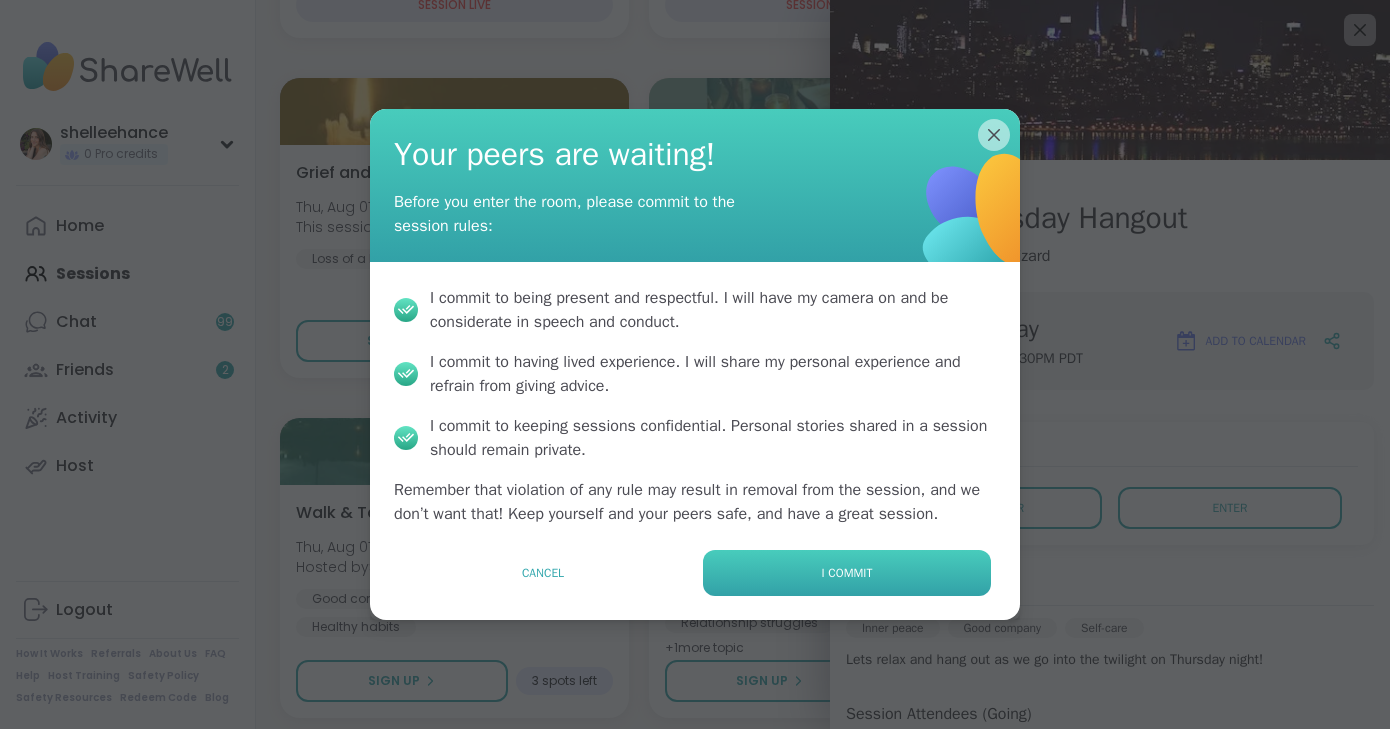 click on "I commit" at bounding box center [847, 573] 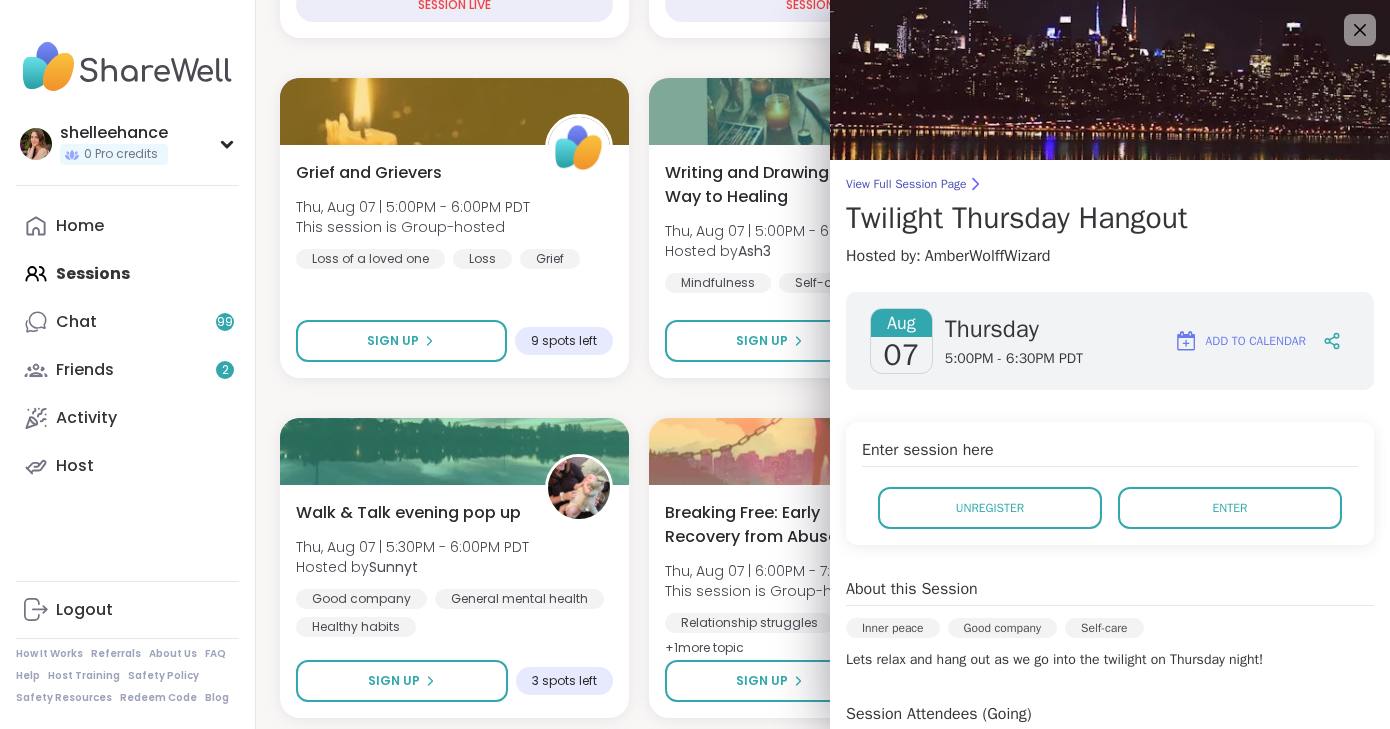 scroll, scrollTop: 0, scrollLeft: 0, axis: both 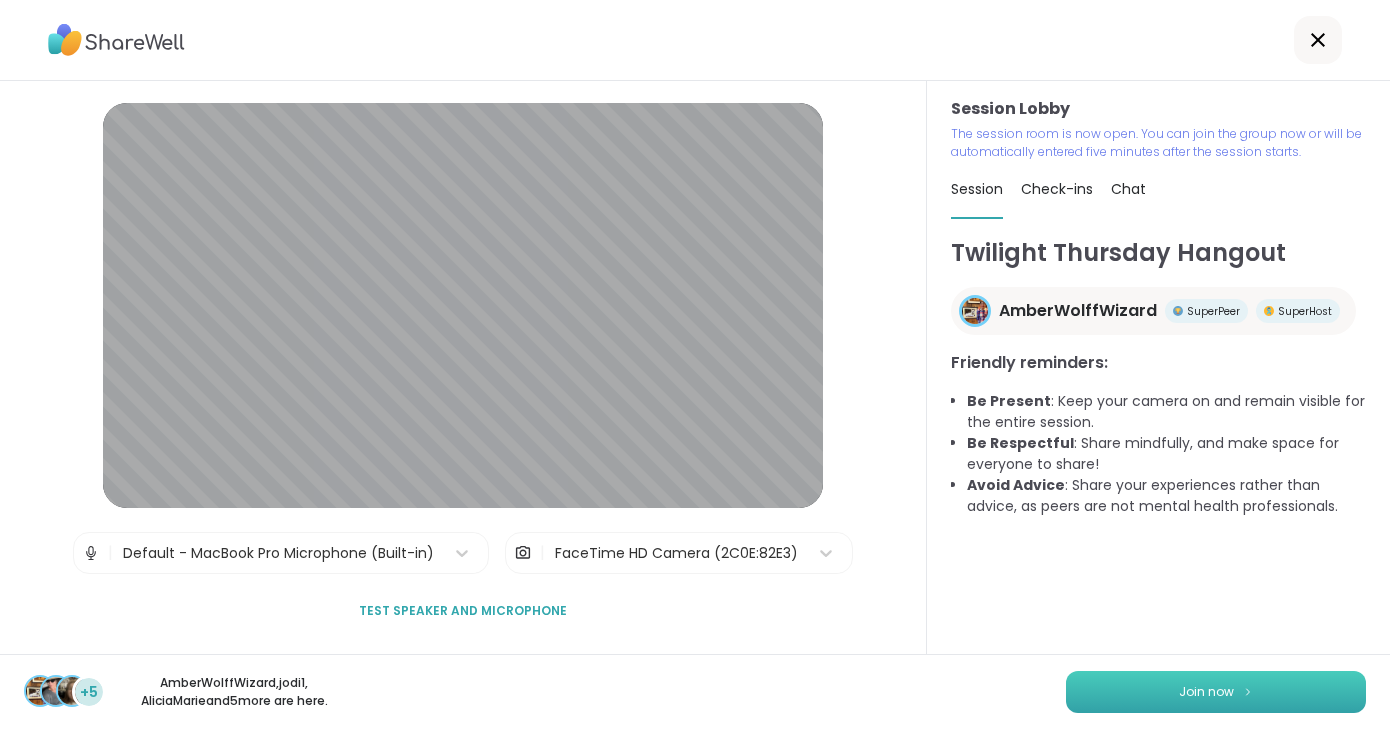 click on "Join now" at bounding box center [1216, 692] 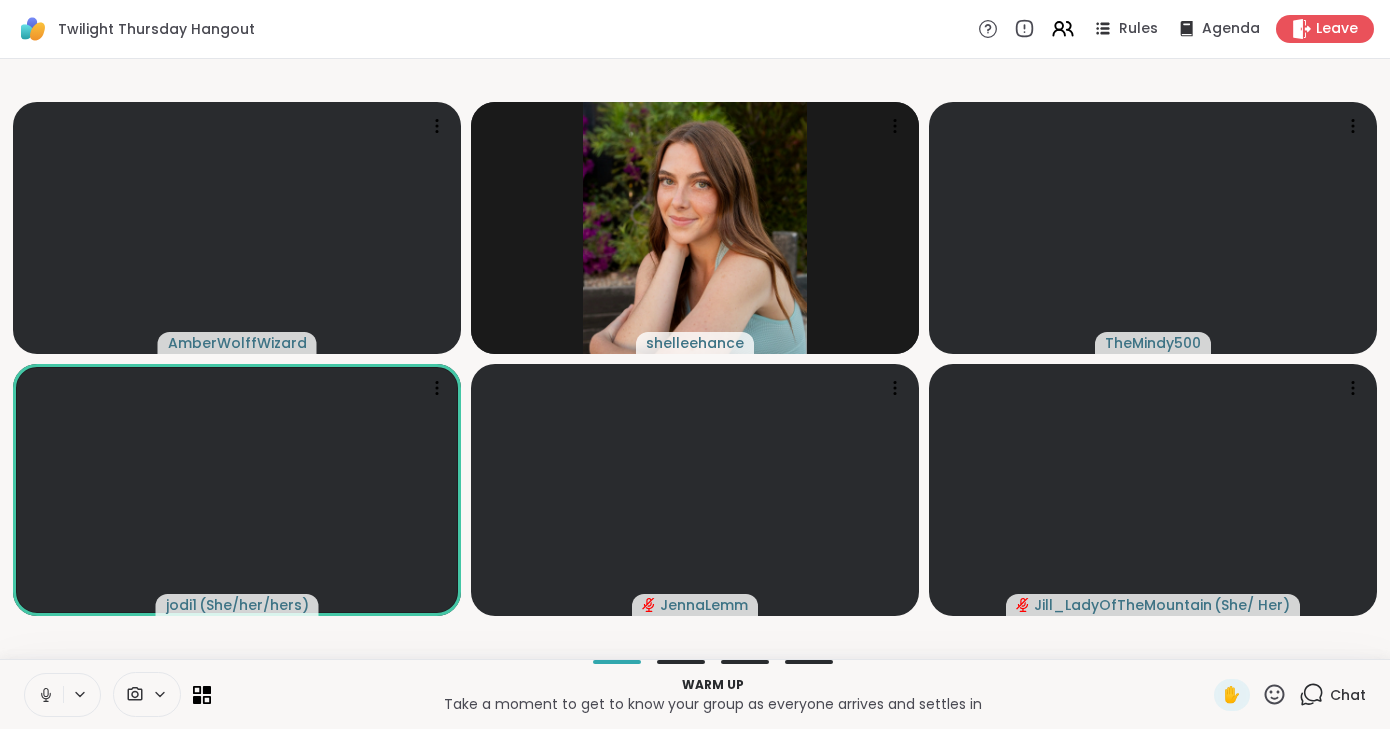 click at bounding box center (44, 695) 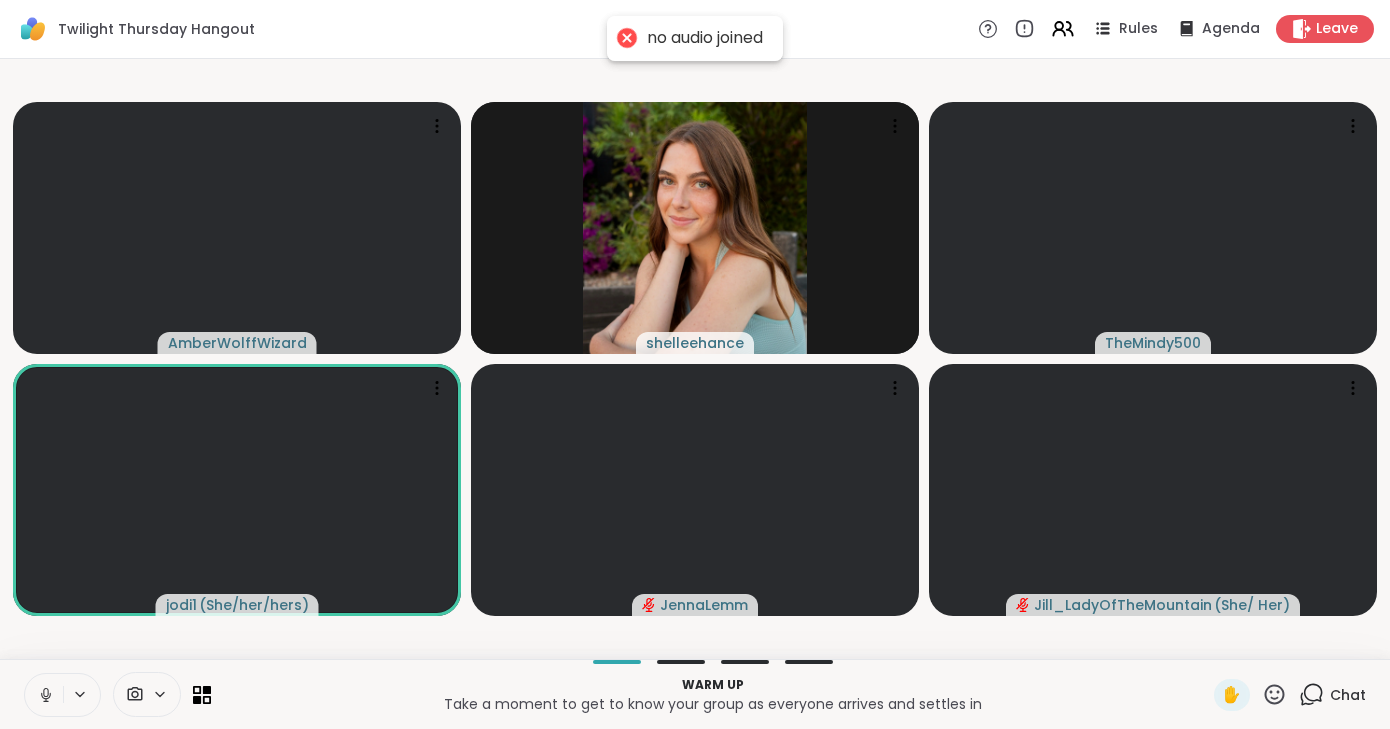 click 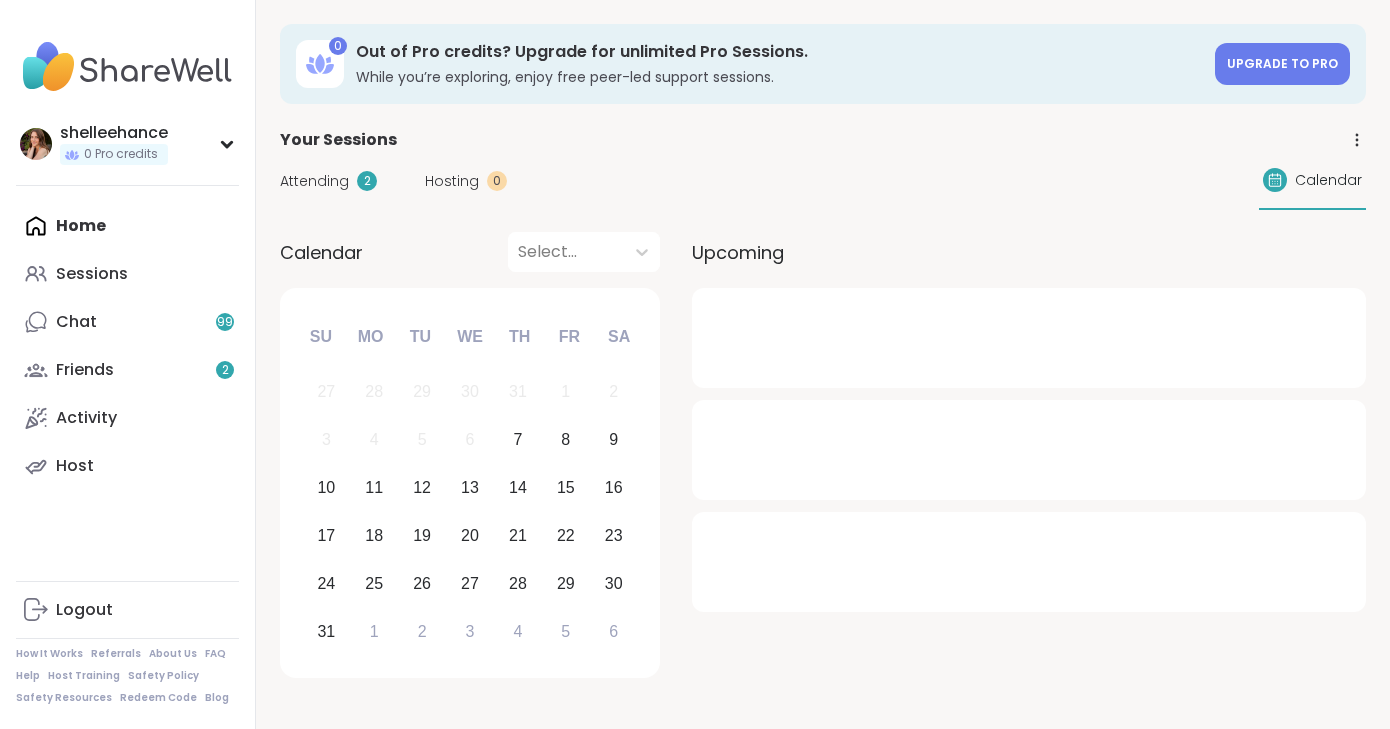 scroll, scrollTop: 0, scrollLeft: 0, axis: both 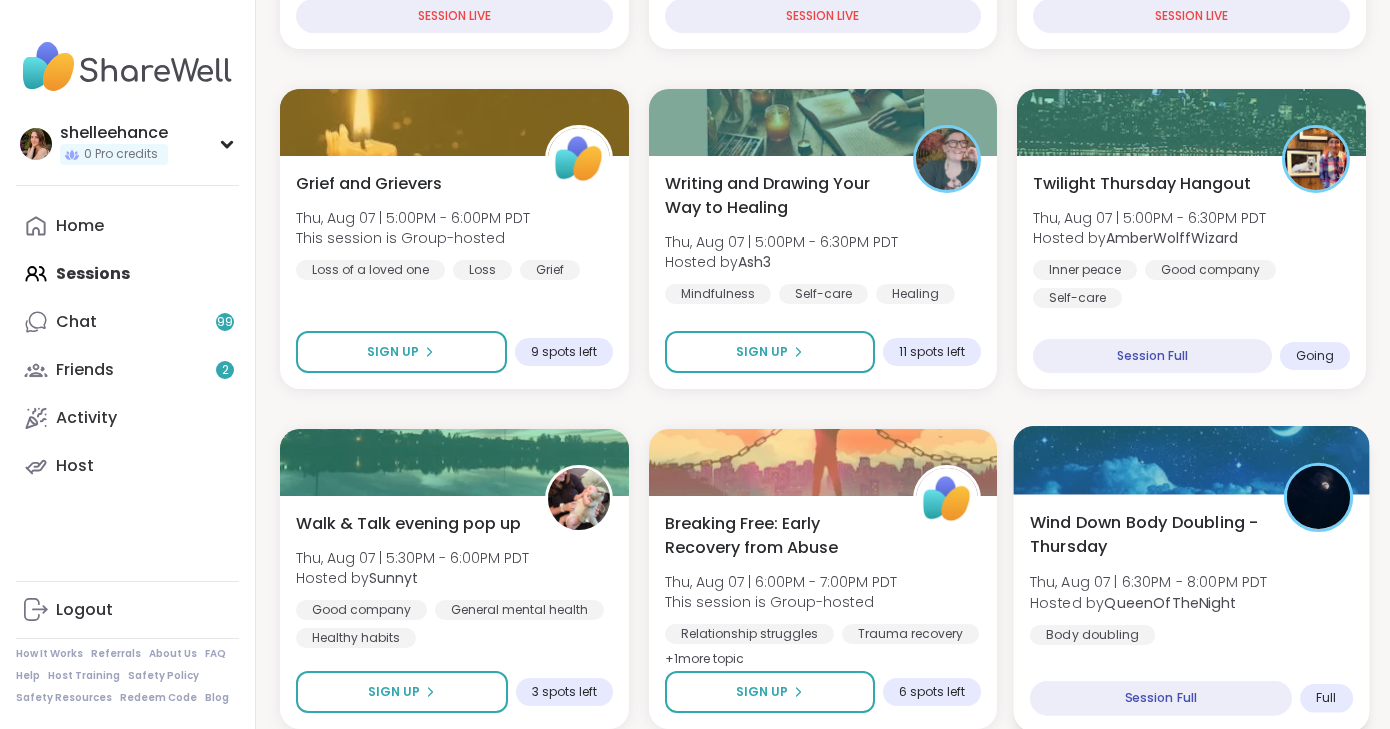 click on "Wind Down Body Doubling - [DAY] [MONTH] [DAY_NUMBER] | [TIME] - [TIME] [TIMEZONE] Hosted by [USERNAME] Body doubling" at bounding box center [1191, 577] 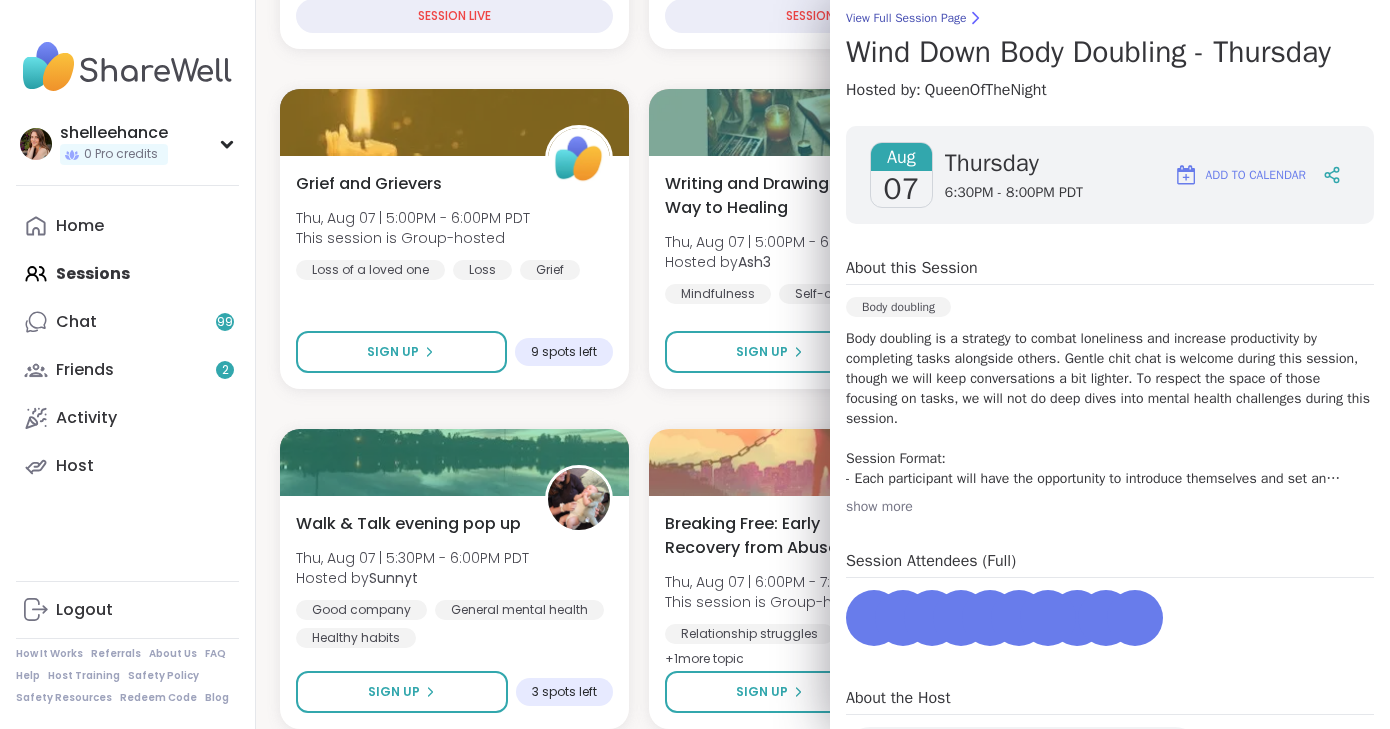 scroll, scrollTop: 207, scrollLeft: 0, axis: vertical 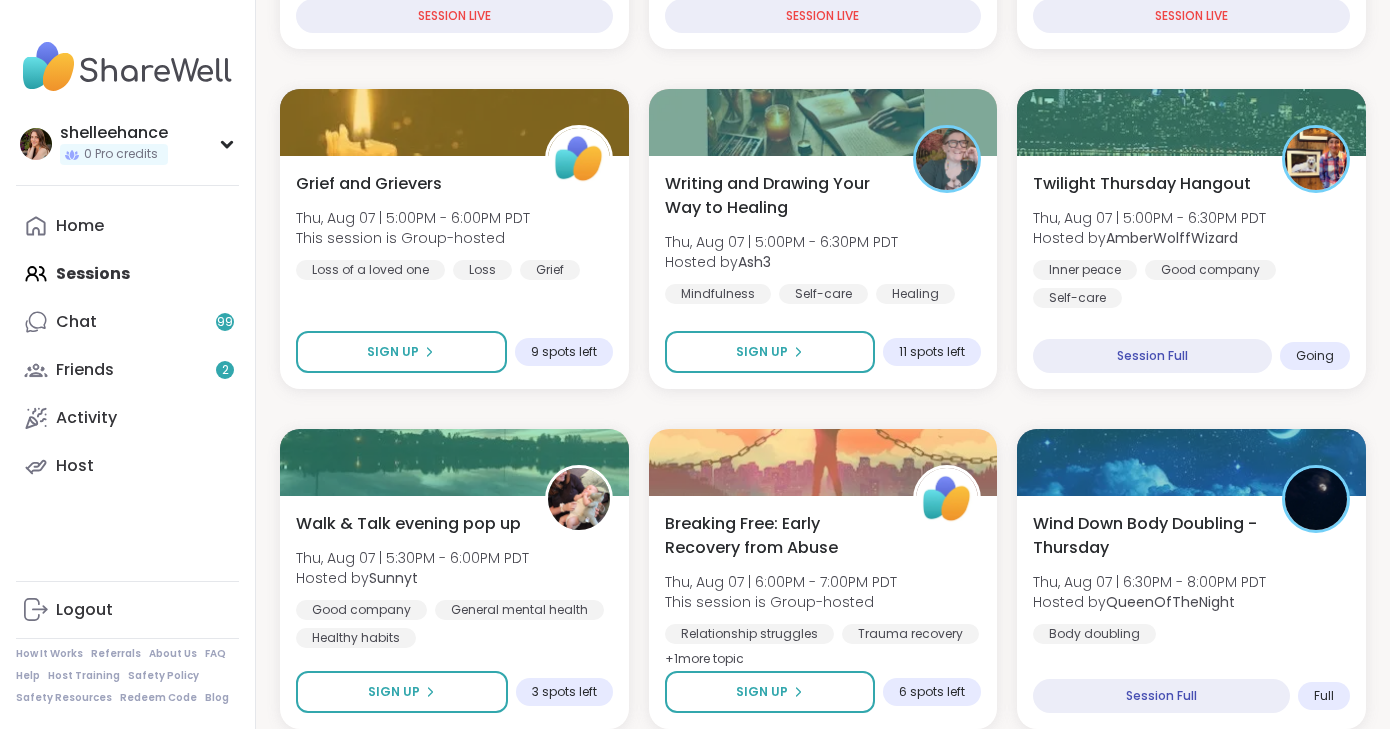 click on "[DAY] Chat: Depression/Life Challenges [DAY] [MONTH] [DAY_NUMBER] | [TIME] - [TIME] [TIMEZONE] Hosted by [USERNAME] Body doubling Self-love Loneliness SESSION LIVE Biblical Book Club! [DAY] [MONTH] [DAY_NUMBER] | [TIME] - [TIME] [TIMEZONE] Hosted by [USERNAME] Self-care Identity Anxiety SESSION LIVE You Are Not Alone With This [DAY] [MONTH] [DAY_NUMBER] | [TIME] - [TIME] [TIMEZONE] Hosted by [USERNAME] General mental health Anxiety Depression SESSION LIVE Grief and Grievers [DAY] [MONTH] [DAY_NUMBER] | [TIME] - [TIME] [TIMEZONE] This session is Group-hosted Loss of a loved one Loss Grief Sign Up Hosted by" at bounding box center (823, 1429) 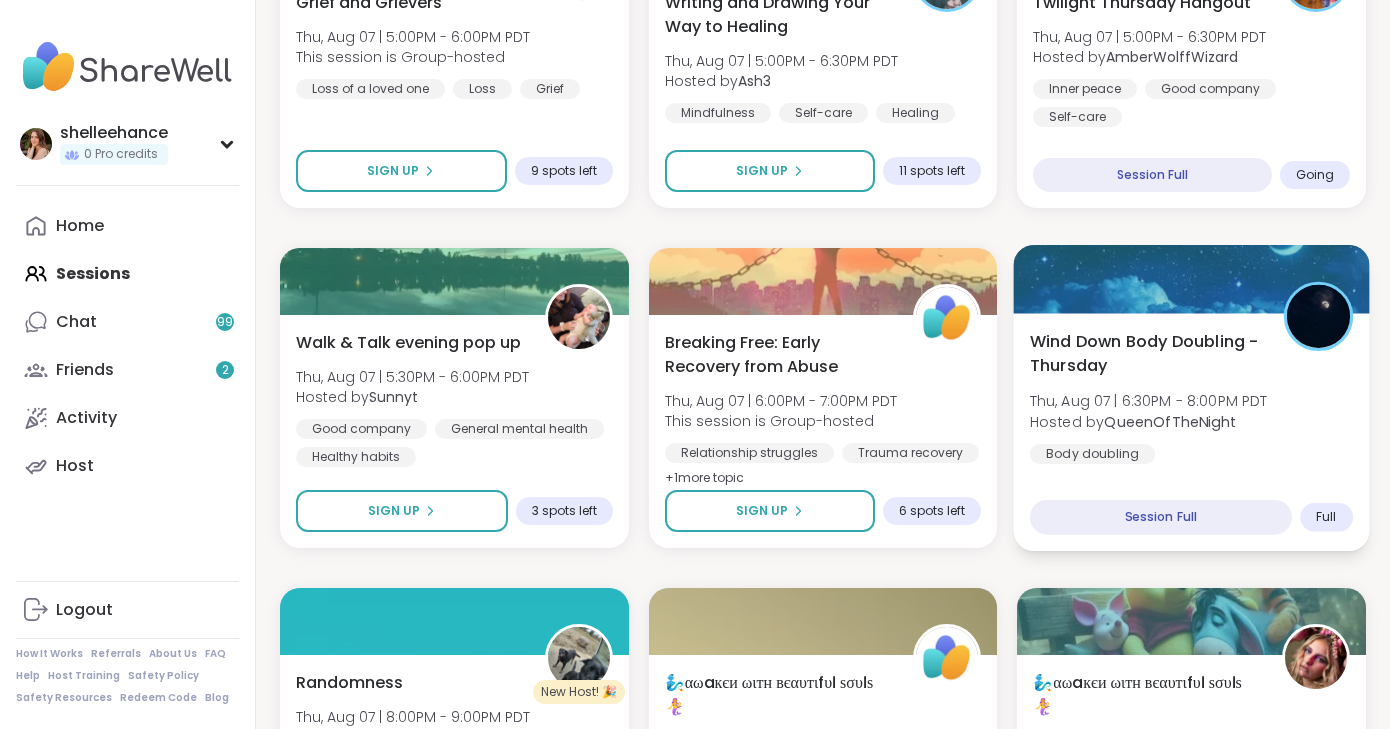 scroll, scrollTop: 1198, scrollLeft: 0, axis: vertical 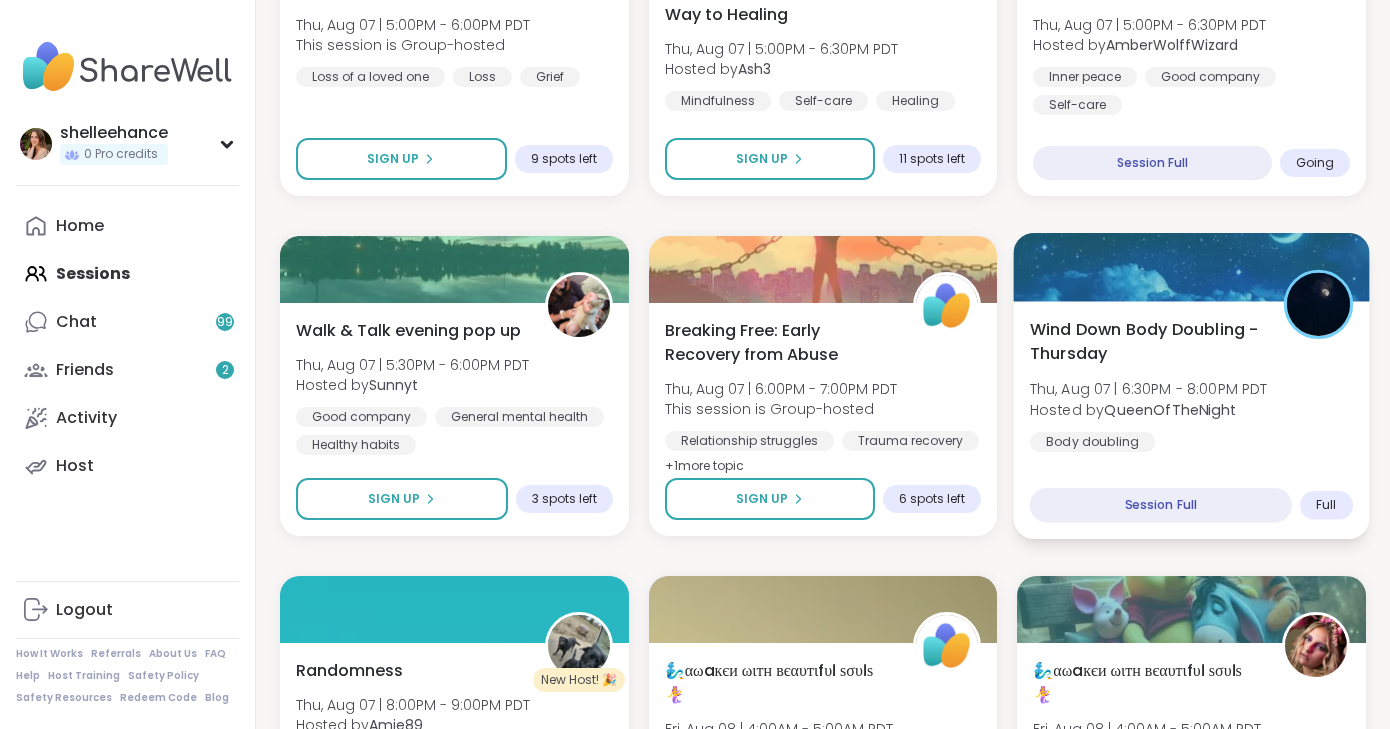click on "Wind Down Body Doubling - [DAY] [MONTH] [DAY_NUMBER] | [TIME] - [TIME] [TIMEZONE] Hosted by [USERNAME] Body doubling" at bounding box center [1191, 384] 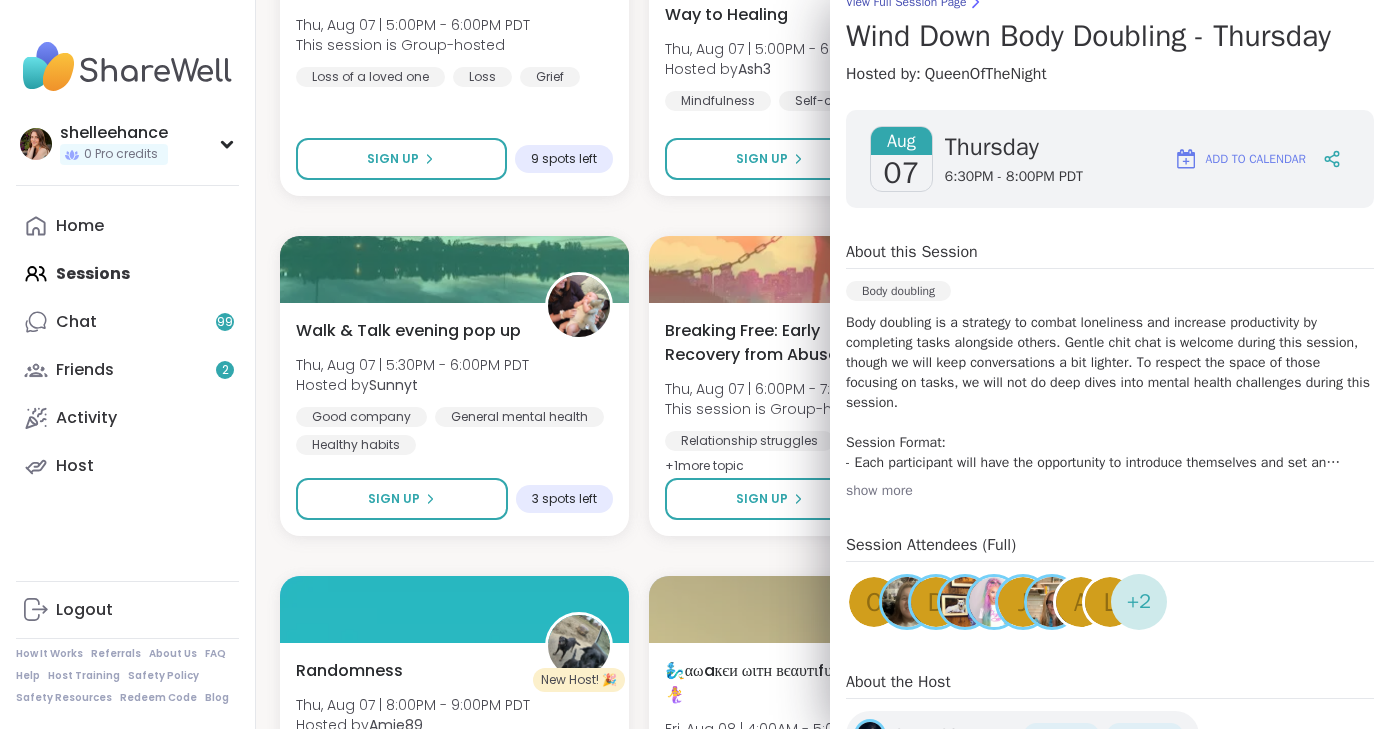 scroll, scrollTop: 187, scrollLeft: 0, axis: vertical 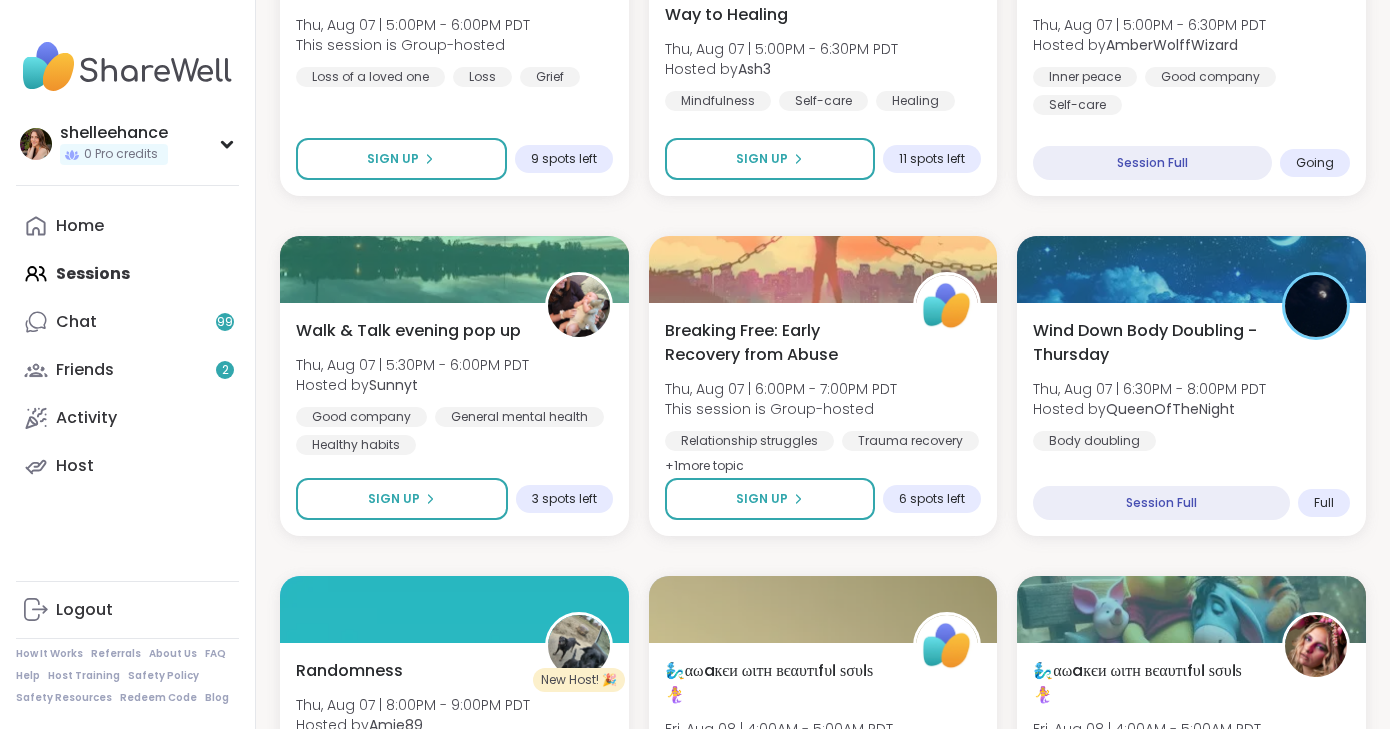 click on "[DAY] Chat: Depression/Life Challenges [DAY] [MONTH] [DAY_NUMBER] | [TIME] - [TIME] [TIMEZONE] Hosted by [USERNAME] Body doubling Self-love Loneliness SESSION LIVE Biblical Book Club! [DAY] [MONTH] [DAY_NUMBER] | [TIME] - [TIME] [TIMEZONE] Hosted by [USERNAME] Self-care Identity Anxiety SESSION LIVE You Are Not Alone With This [DAY] [MONTH] [DAY_NUMBER] | [TIME] - [TIME] [TIMEZONE] Hosted by [USERNAME] General mental health Anxiety Depression SESSION LIVE Grief and Grievers [DAY] [MONTH] [DAY_NUMBER] | [TIME] - [TIME] [TIMEZONE] This session is Group-hosted Loss of a loved one Loss Grief Sign Up Hosted by" at bounding box center [823, 1236] 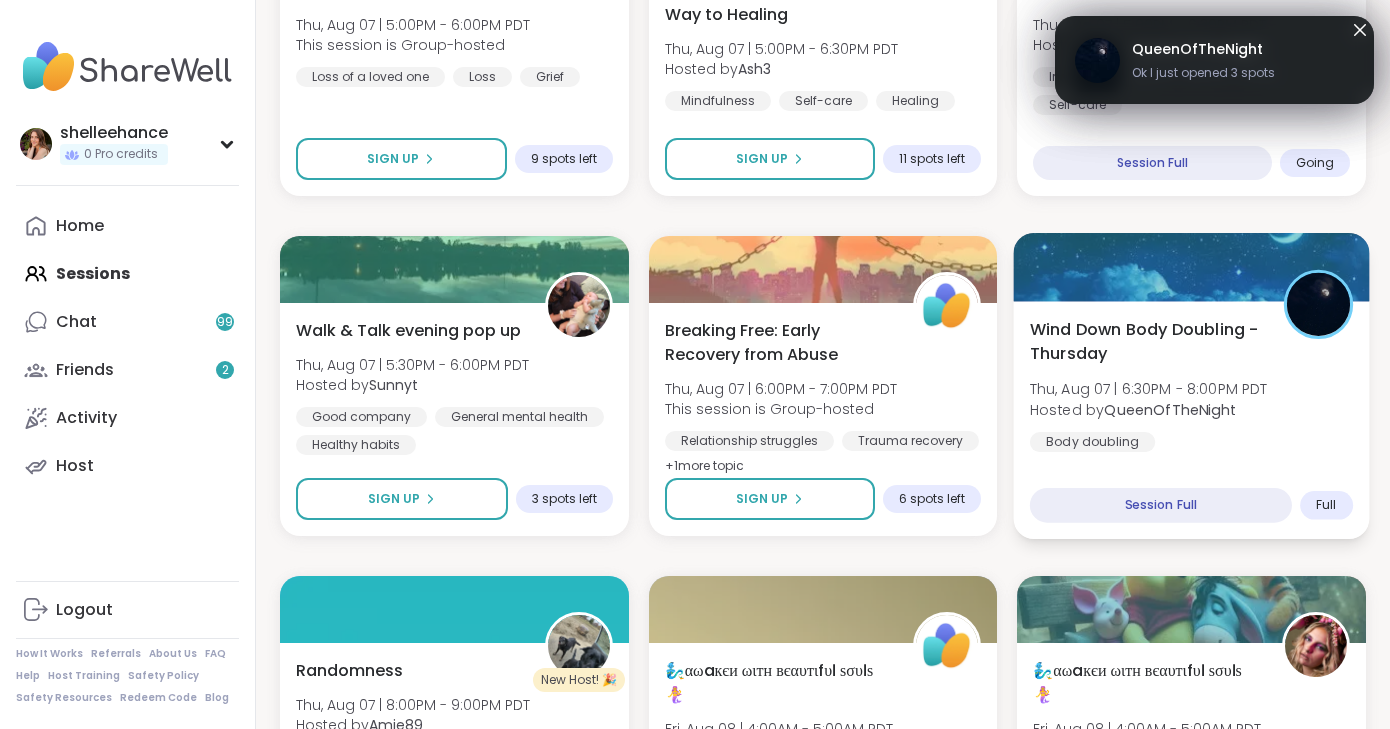 click on "Wind Down Body Doubling - [DAY] [MONTH] [DAY_NUMBER] | [TIME] - [TIME] [TIMEZONE] Hosted by [USERNAME] Body doubling" at bounding box center (1191, 384) 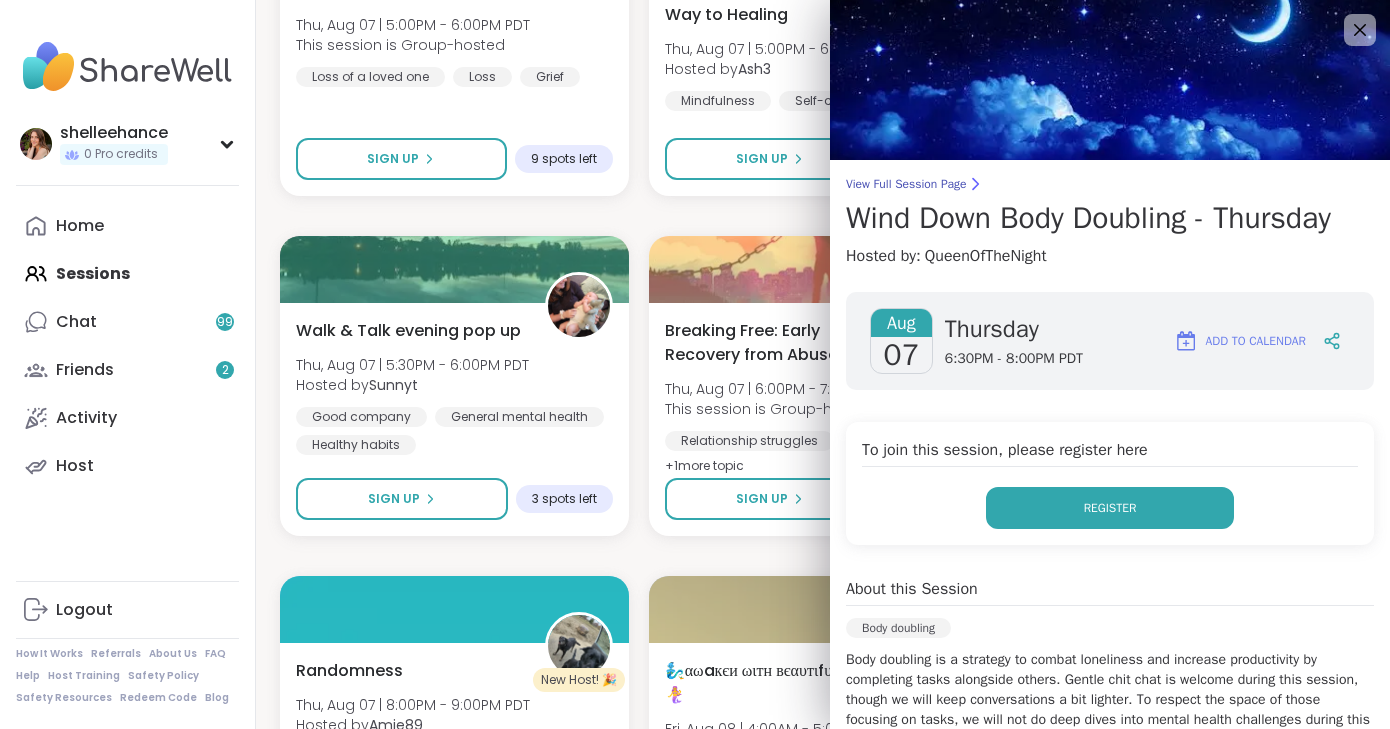click on "Register" at bounding box center [1110, 508] 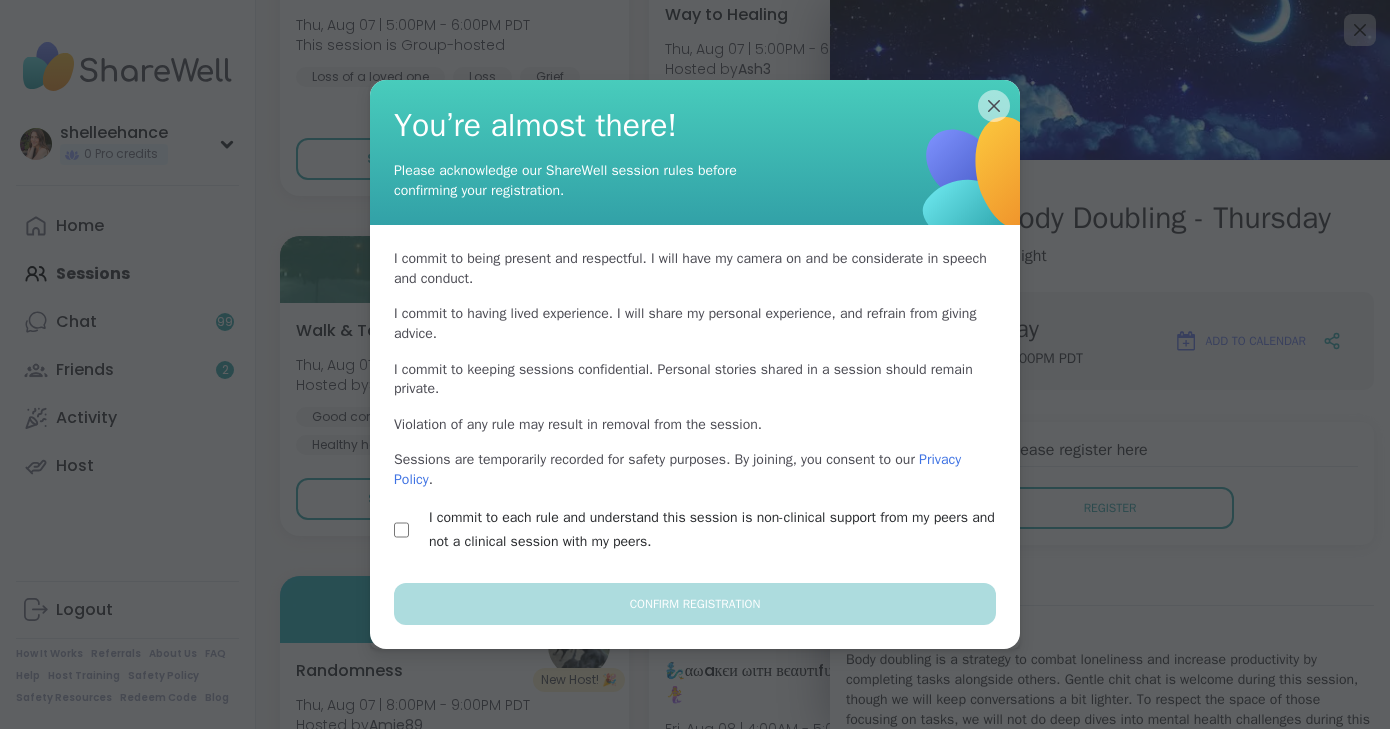 click on "I commit to each rule and understand this session is non-clinical support from my peers and not a clinical session with my peers." at bounding box center [718, 530] 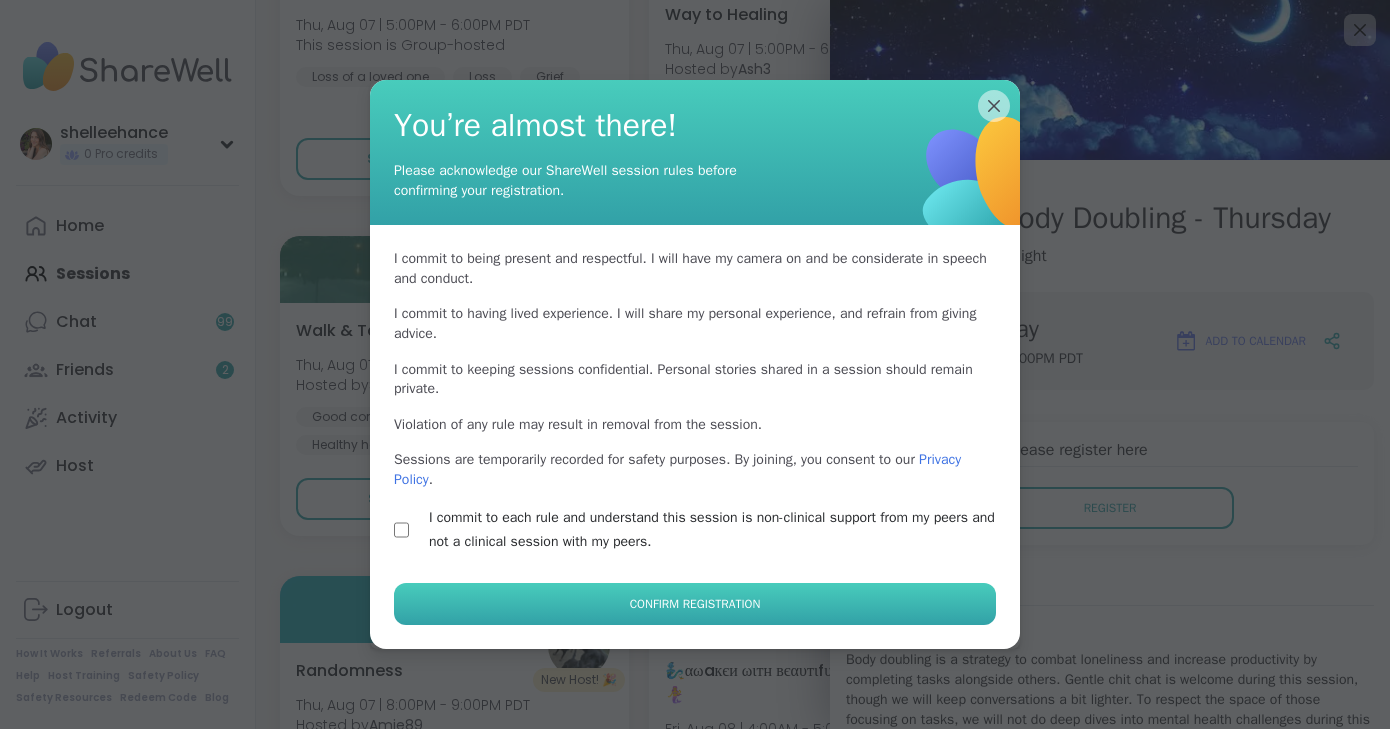 click on "Confirm Registration" at bounding box center [695, 604] 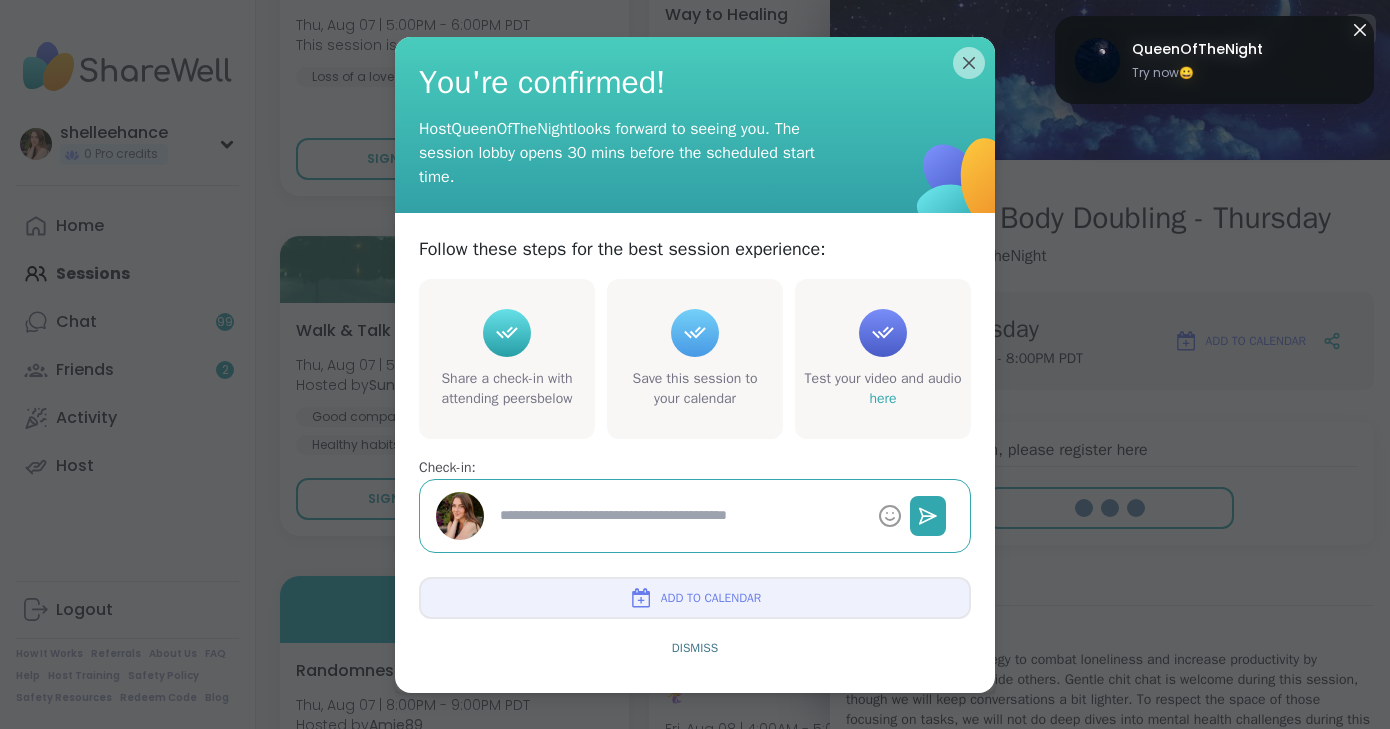 type on "*" 